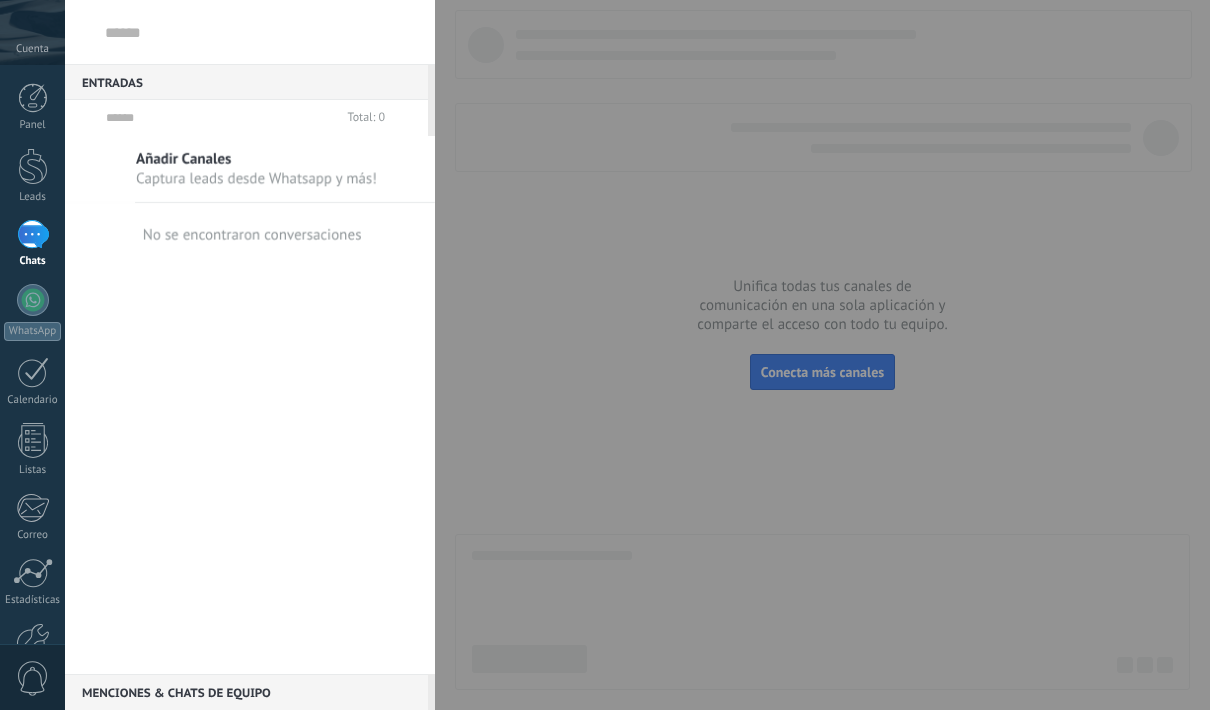 scroll, scrollTop: 0, scrollLeft: 0, axis: both 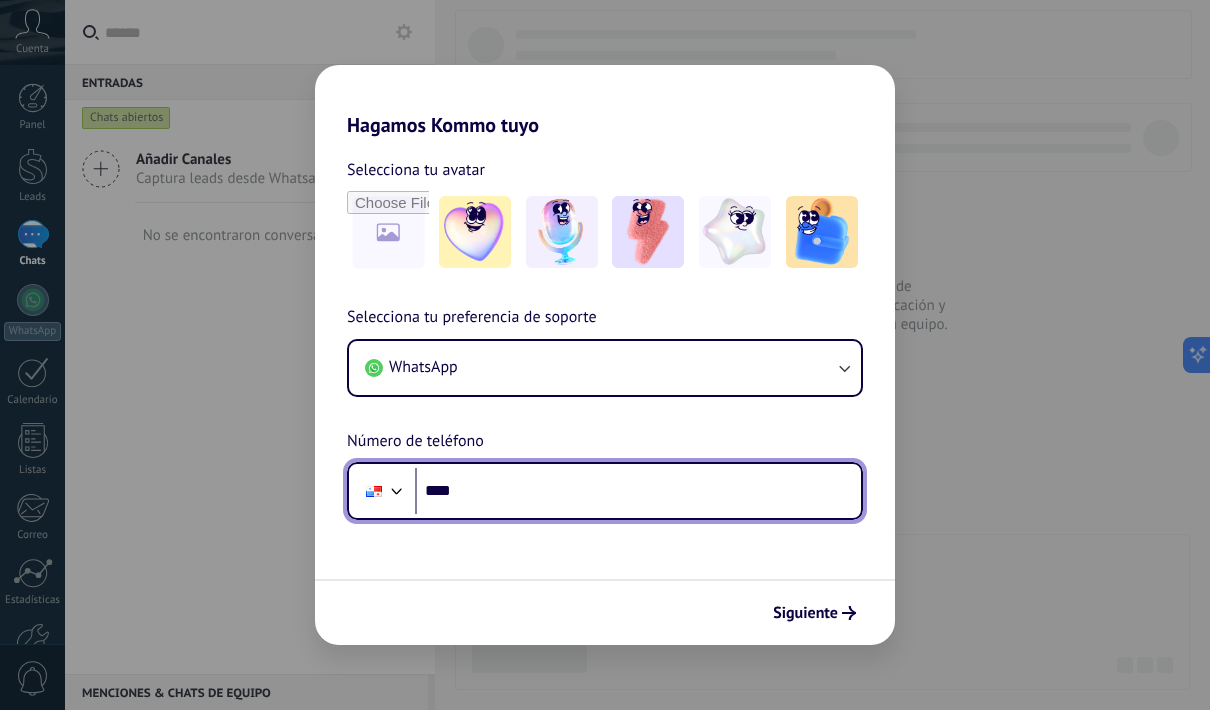 click on "****" at bounding box center (638, 491) 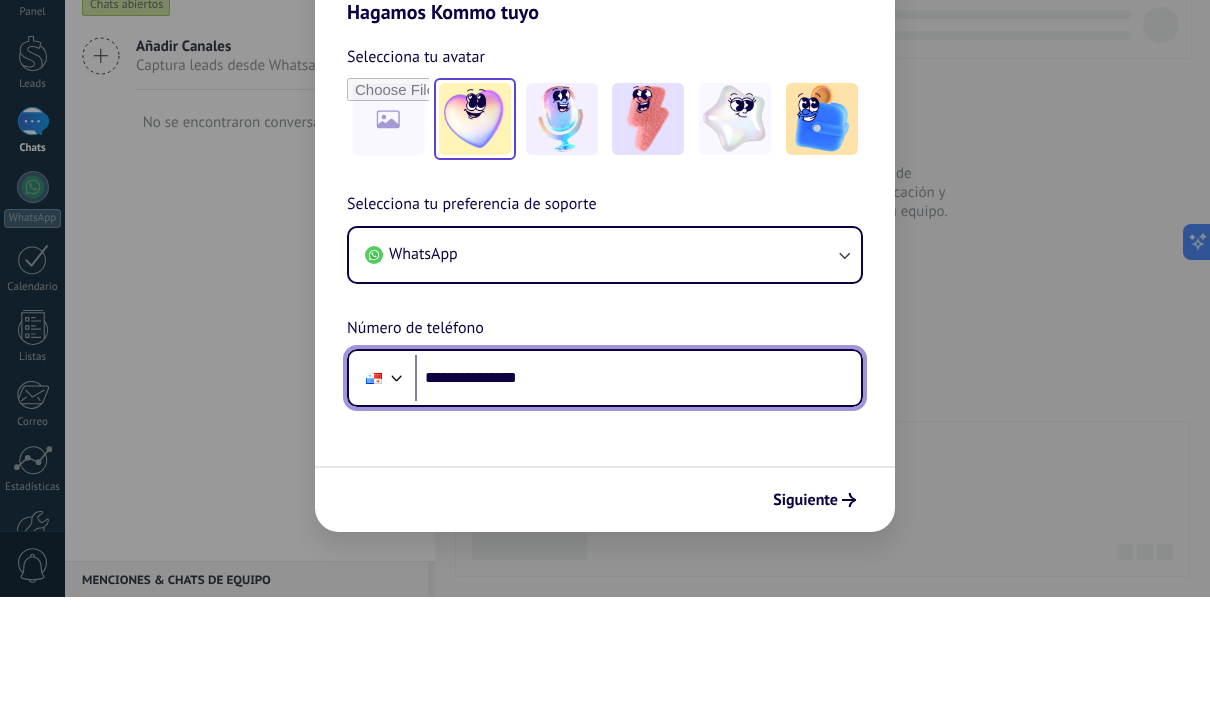 type on "**********" 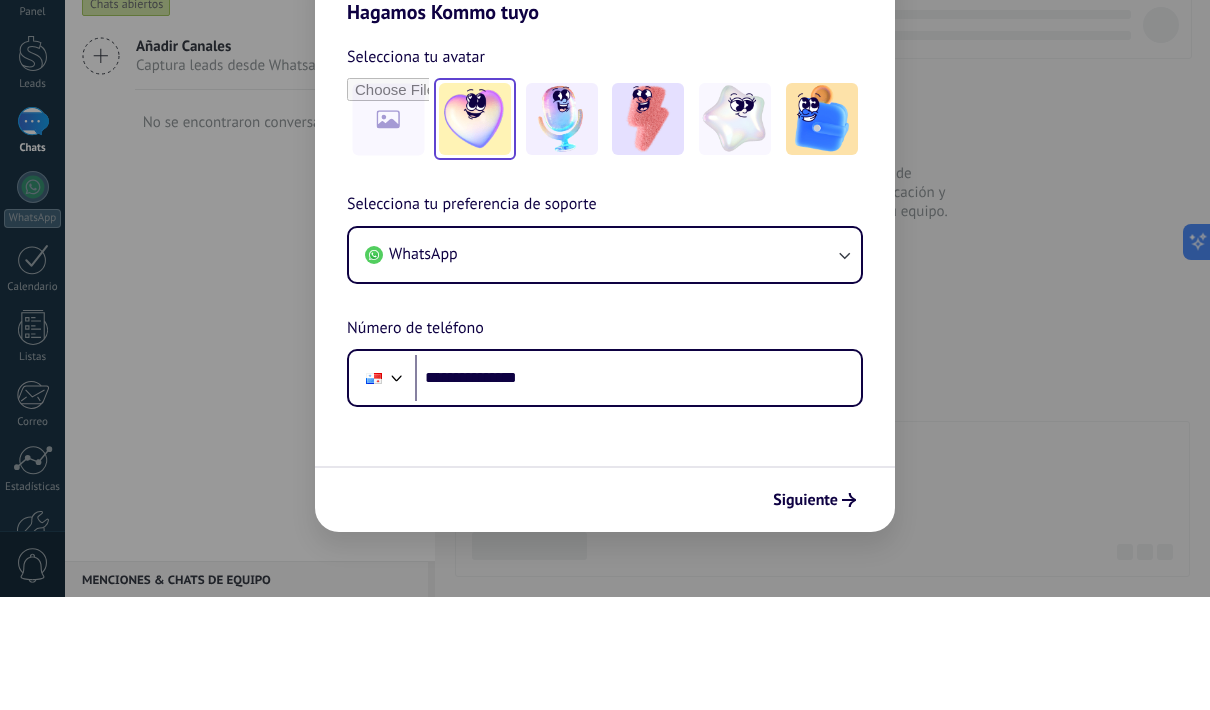 click at bounding box center [475, 232] 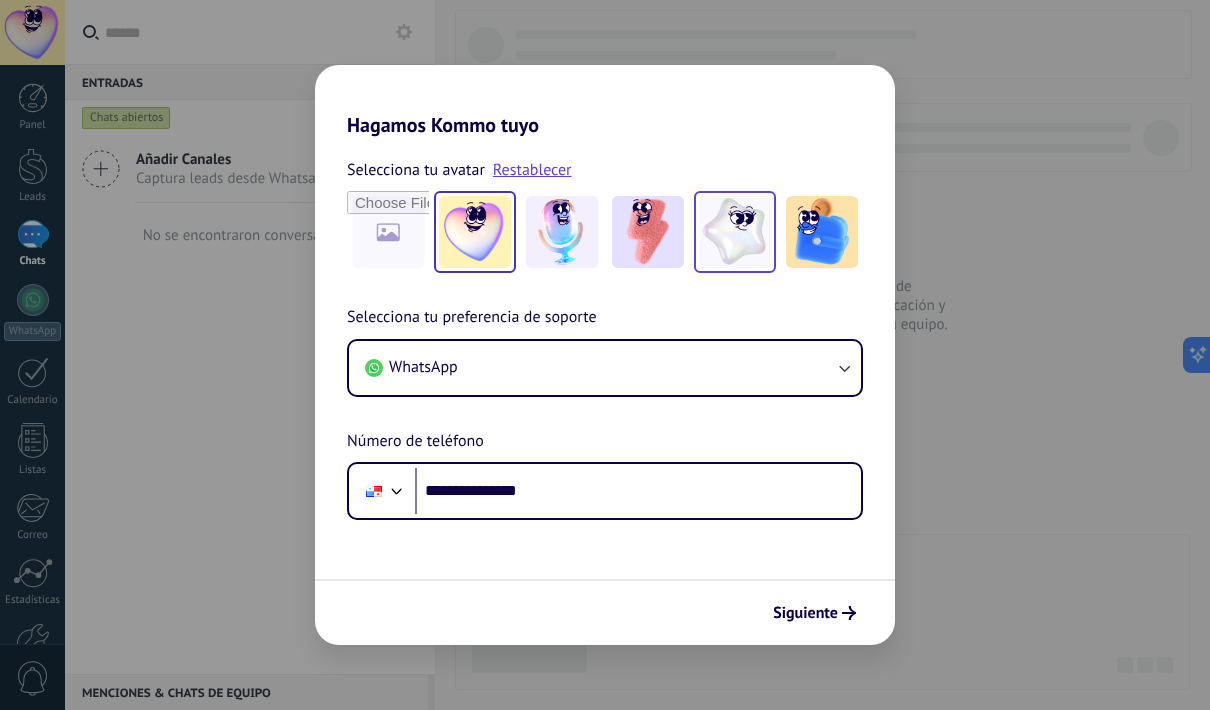 click at bounding box center (735, 232) 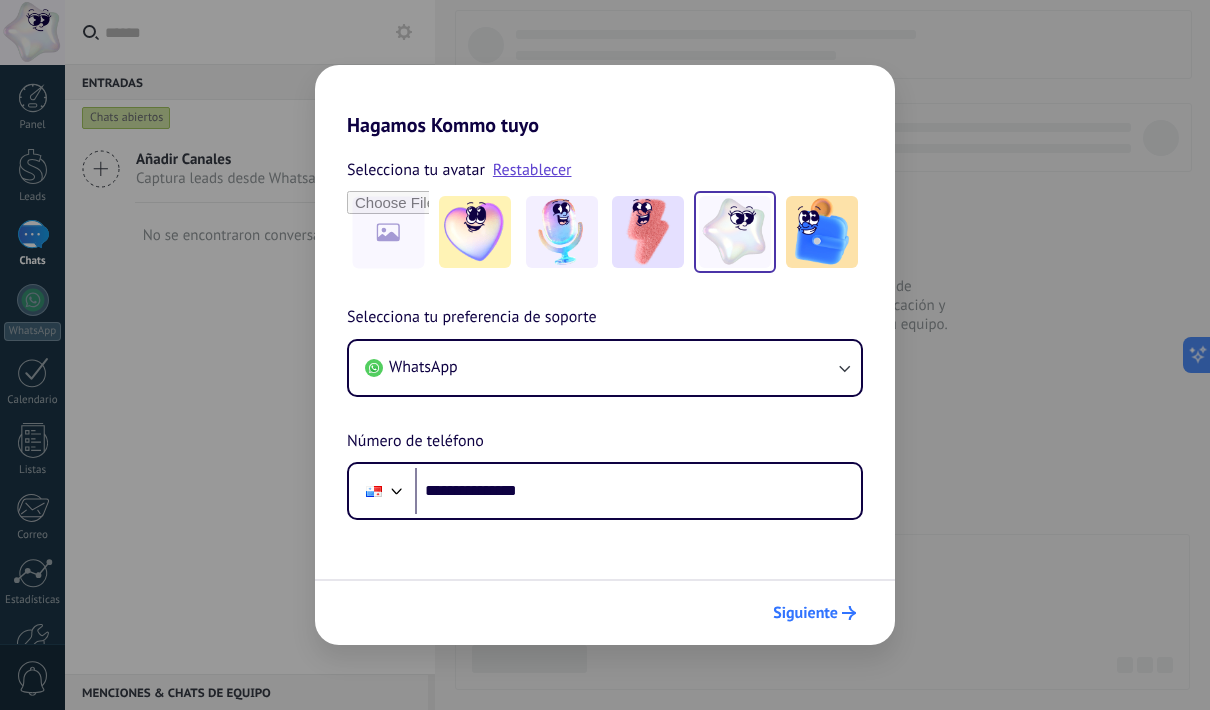 click on "Siguiente" at bounding box center [805, 613] 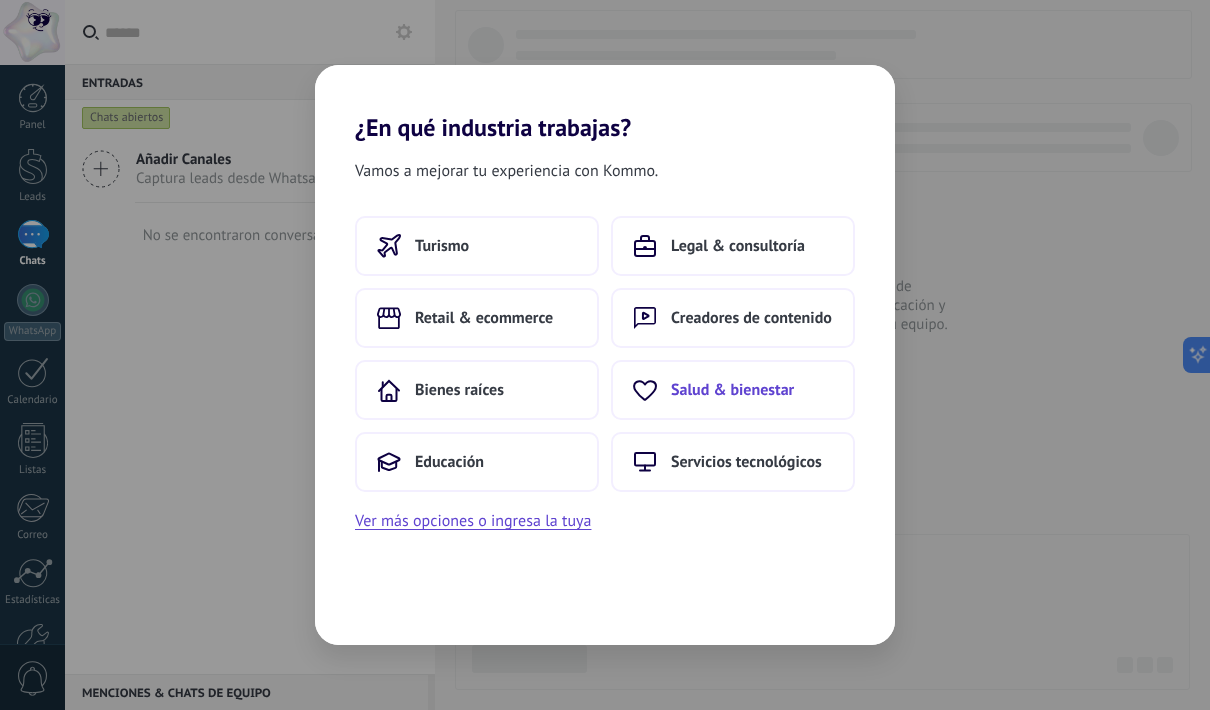 click on "Salud & bienestar" at bounding box center (733, 390) 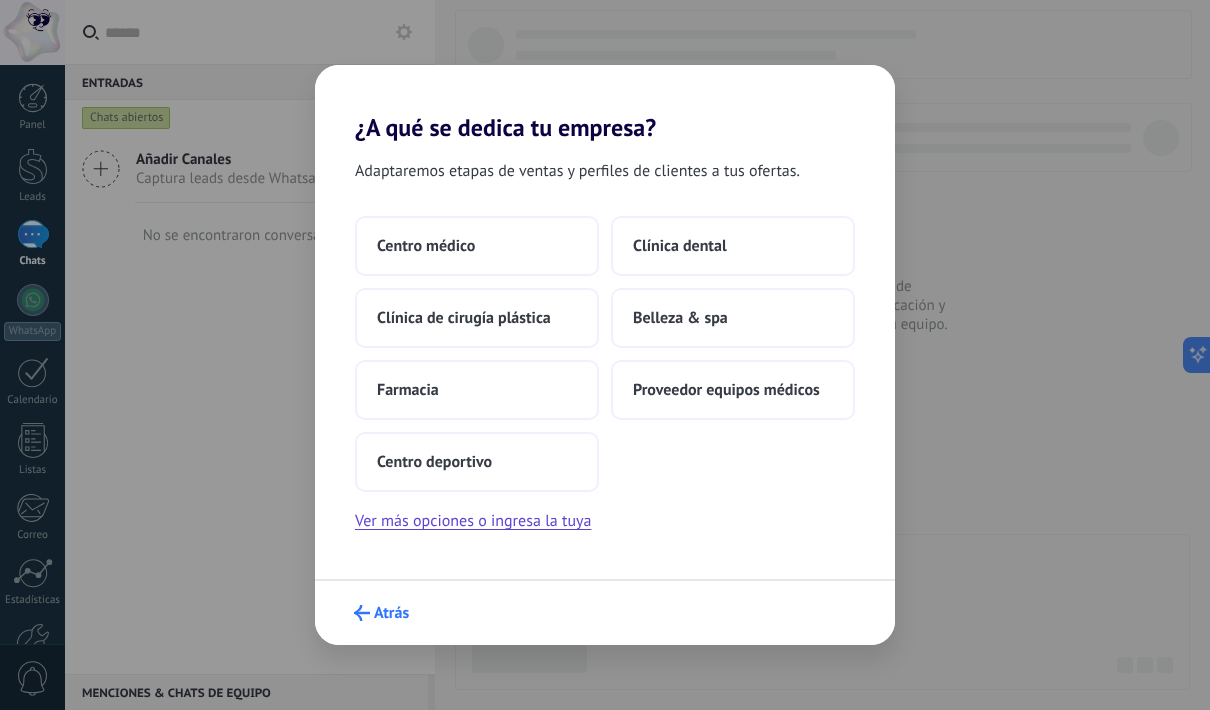 click on "Atrás" at bounding box center (391, 613) 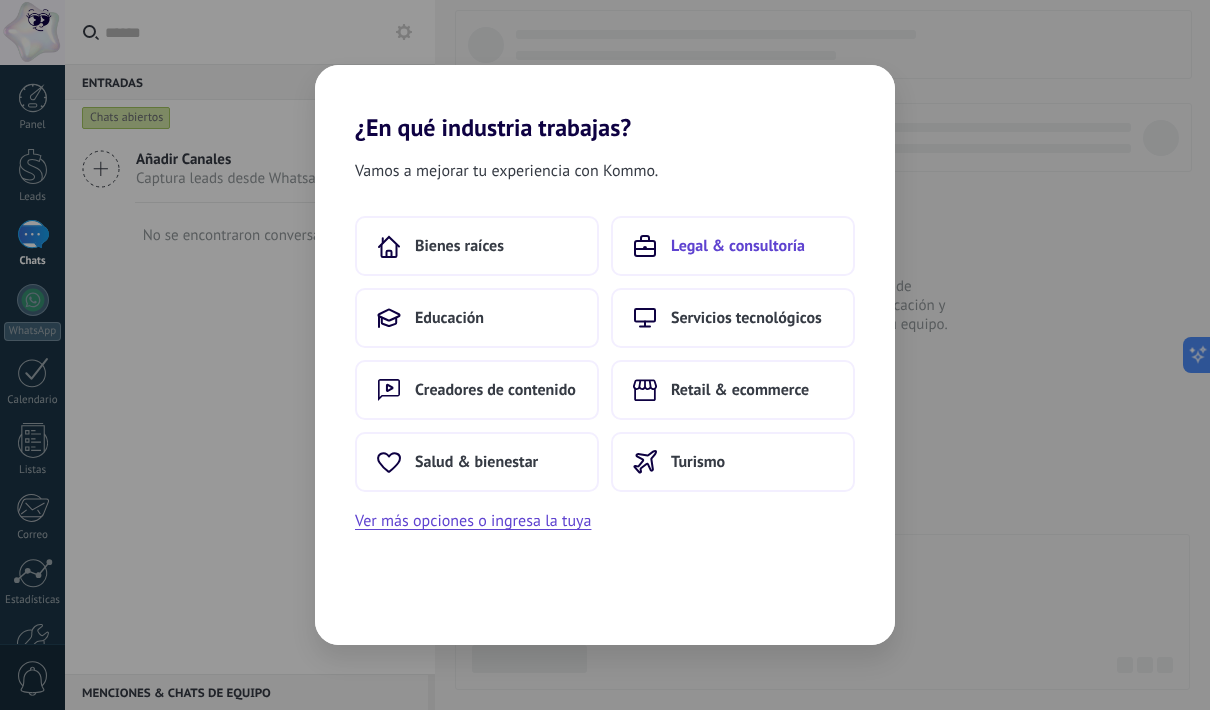 click on "Legal & consultoría" at bounding box center [738, 246] 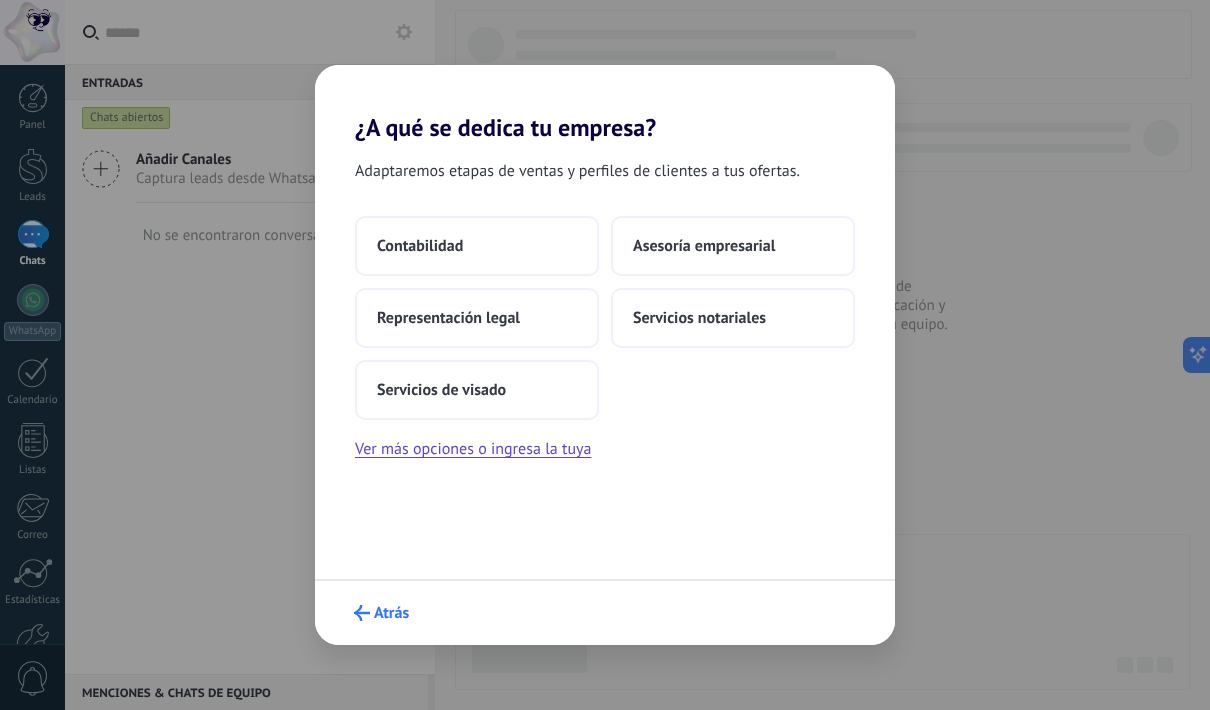 click 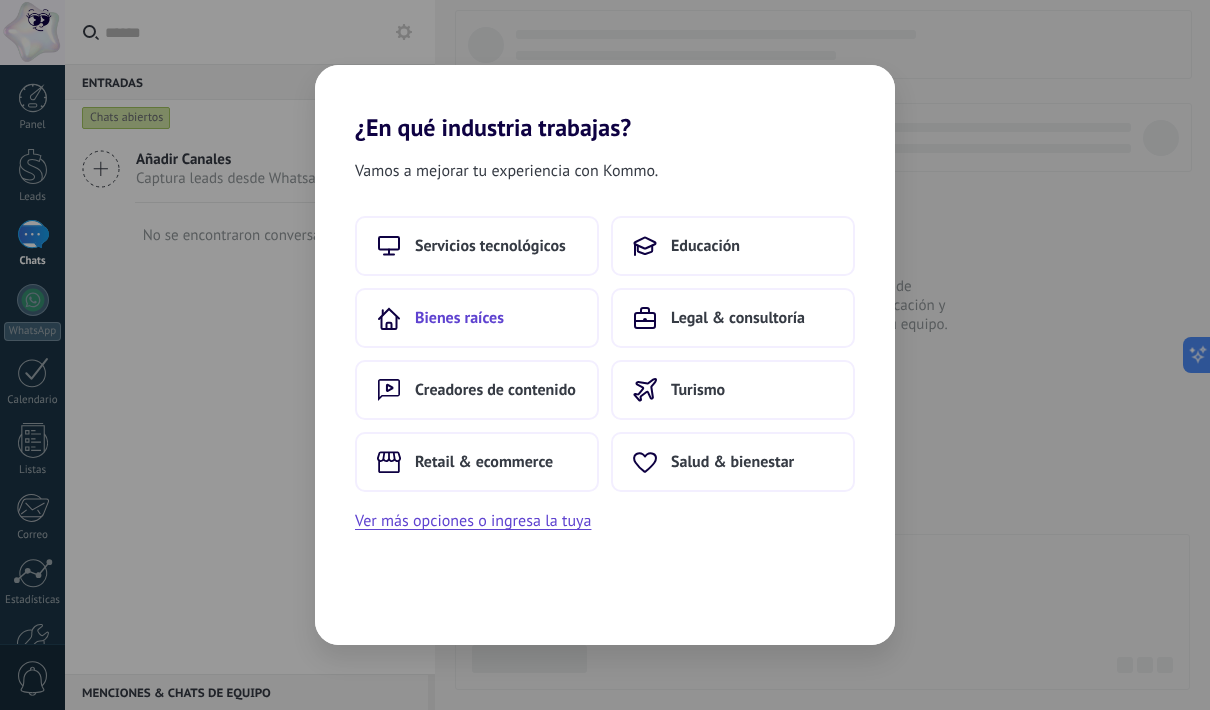 click on "Bienes raíces" at bounding box center [459, 318] 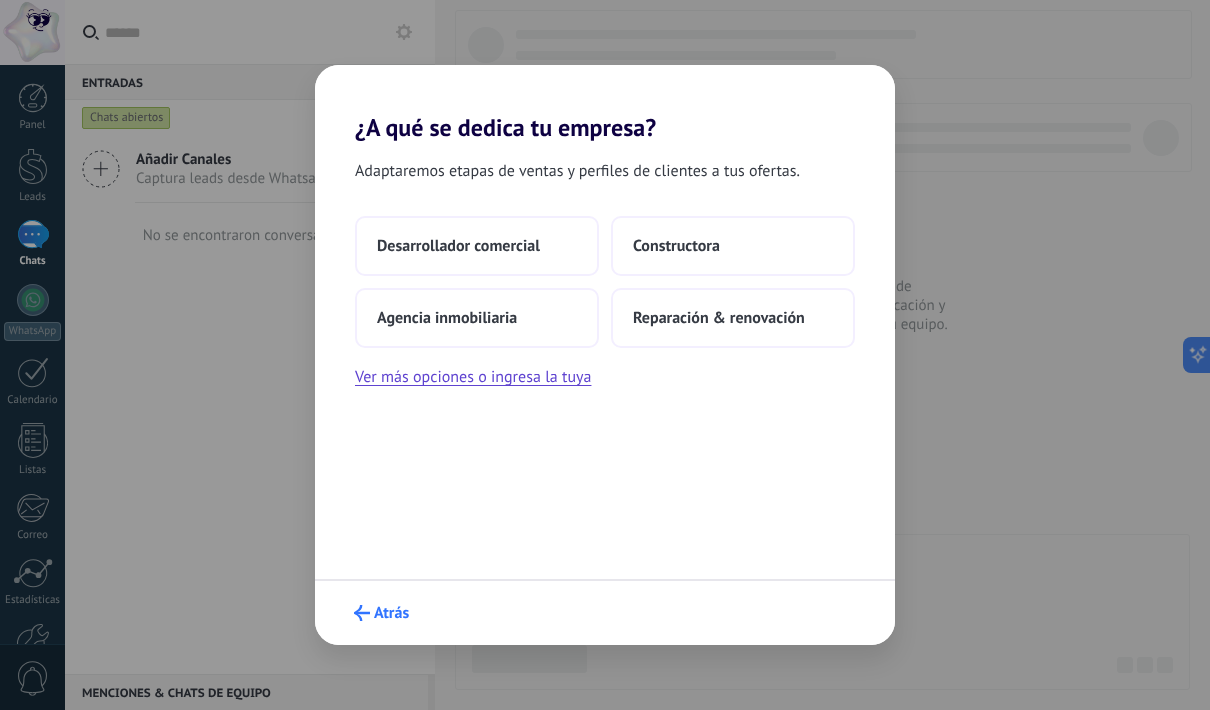 click on "Atrás" at bounding box center [381, 613] 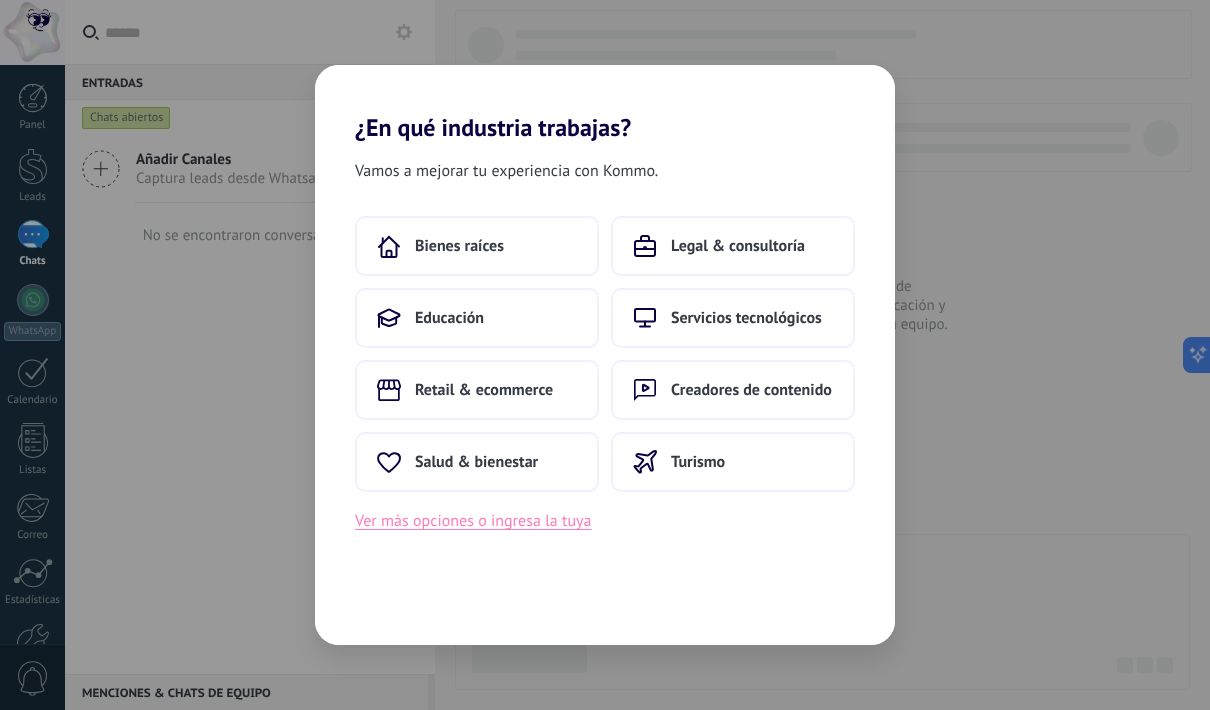 click on "Ver más opciones o ingresa la tuya" at bounding box center (473, 521) 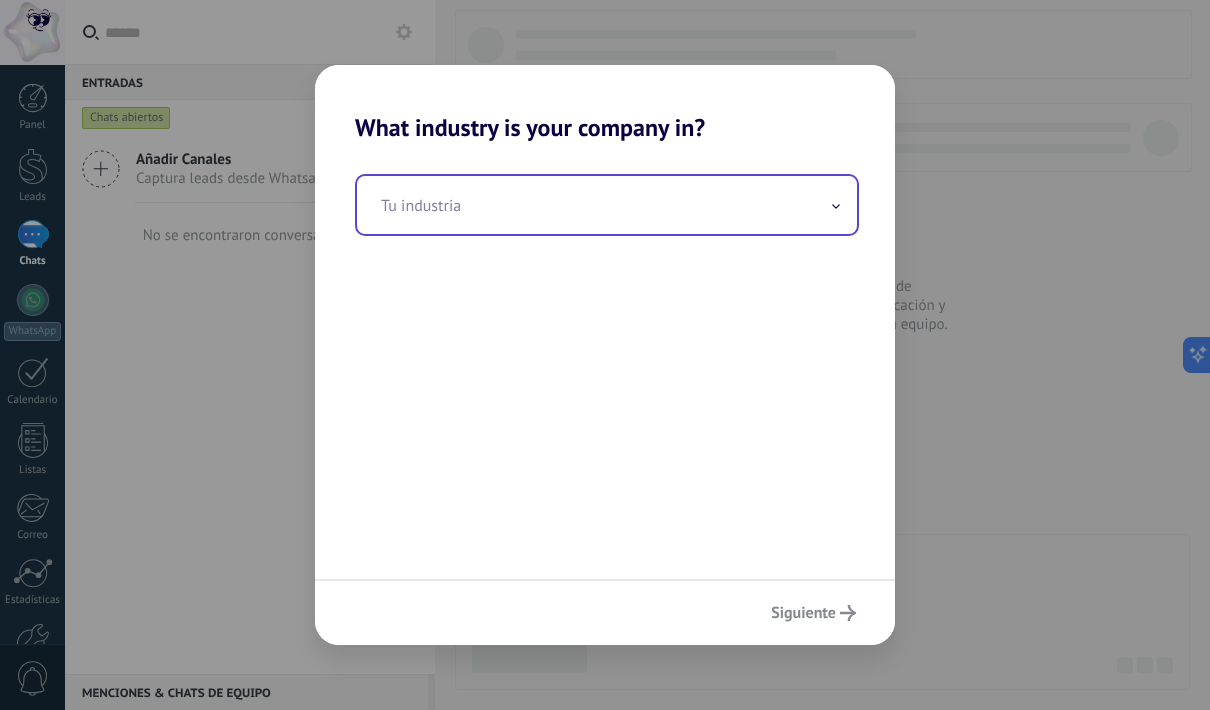 click at bounding box center [607, 205] 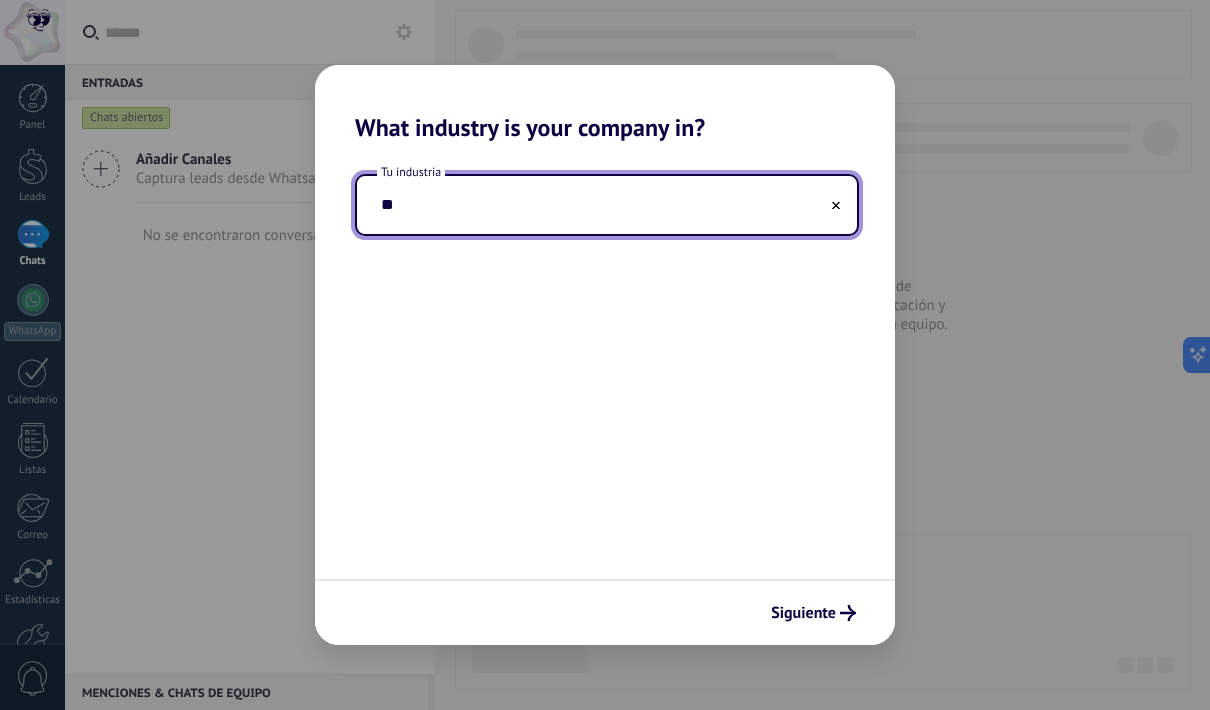type on "*" 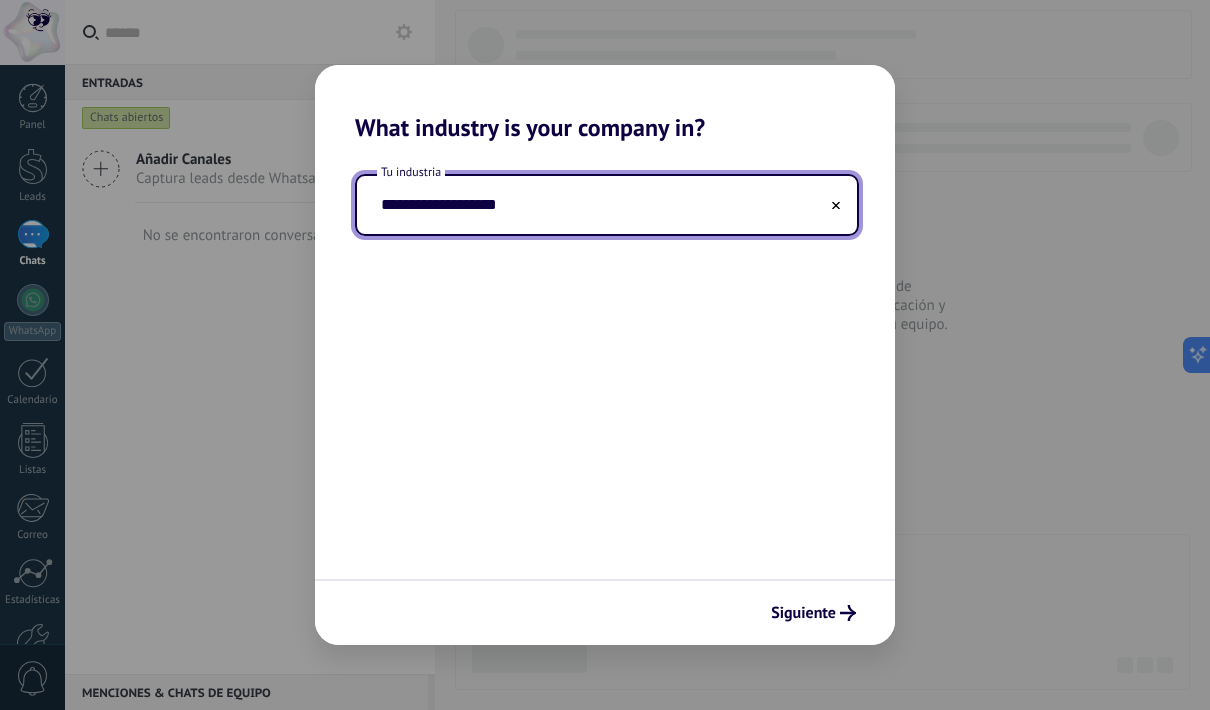 type on "**********" 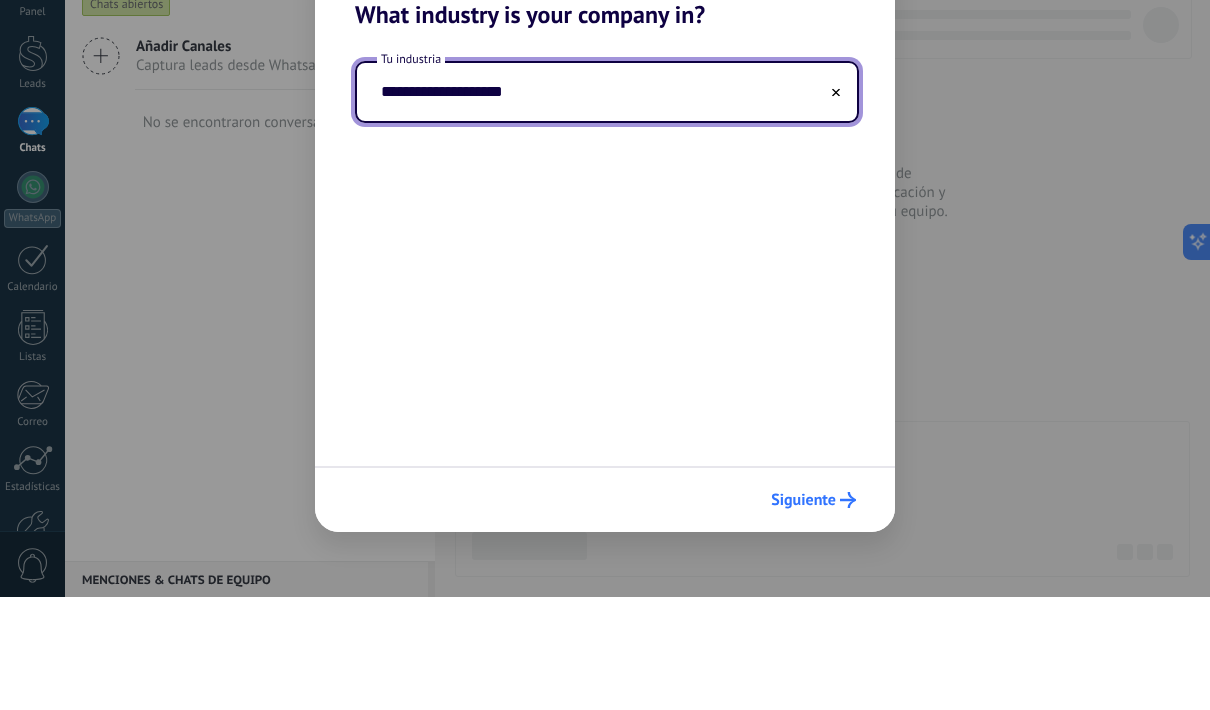 click on "Siguiente" at bounding box center [803, 613] 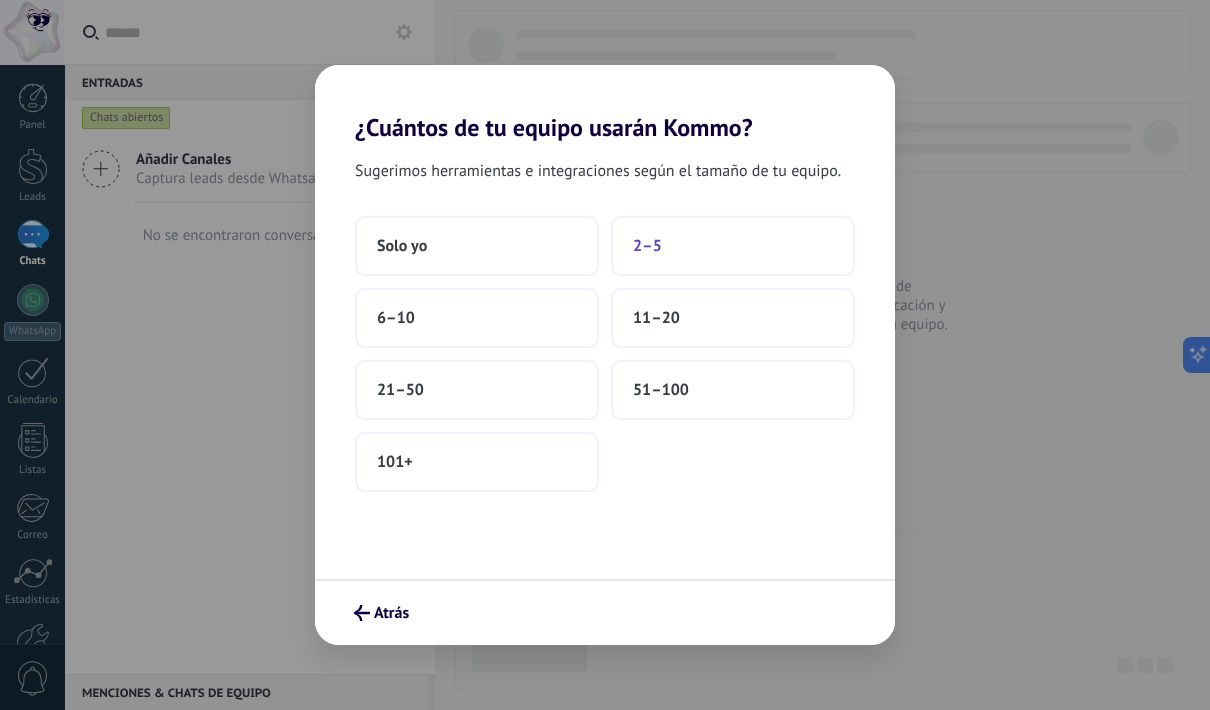 click on "2–5" at bounding box center (733, 246) 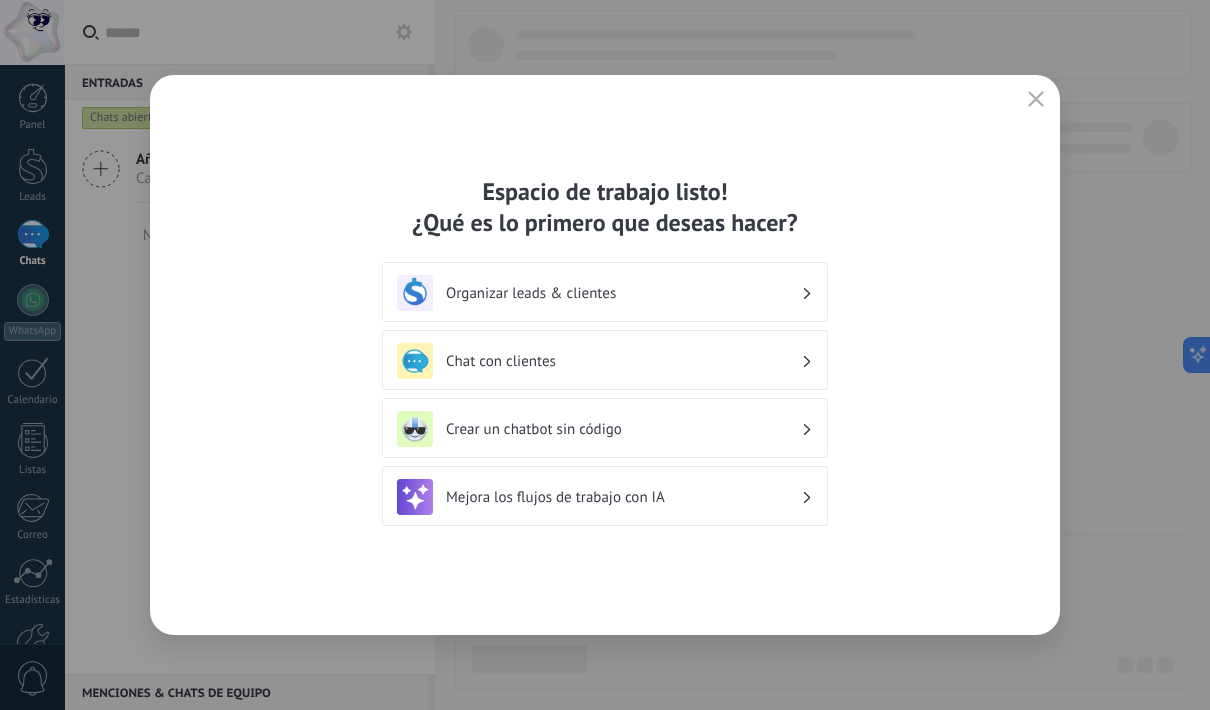 click on "Organizar leads & clientes" at bounding box center (605, 292) 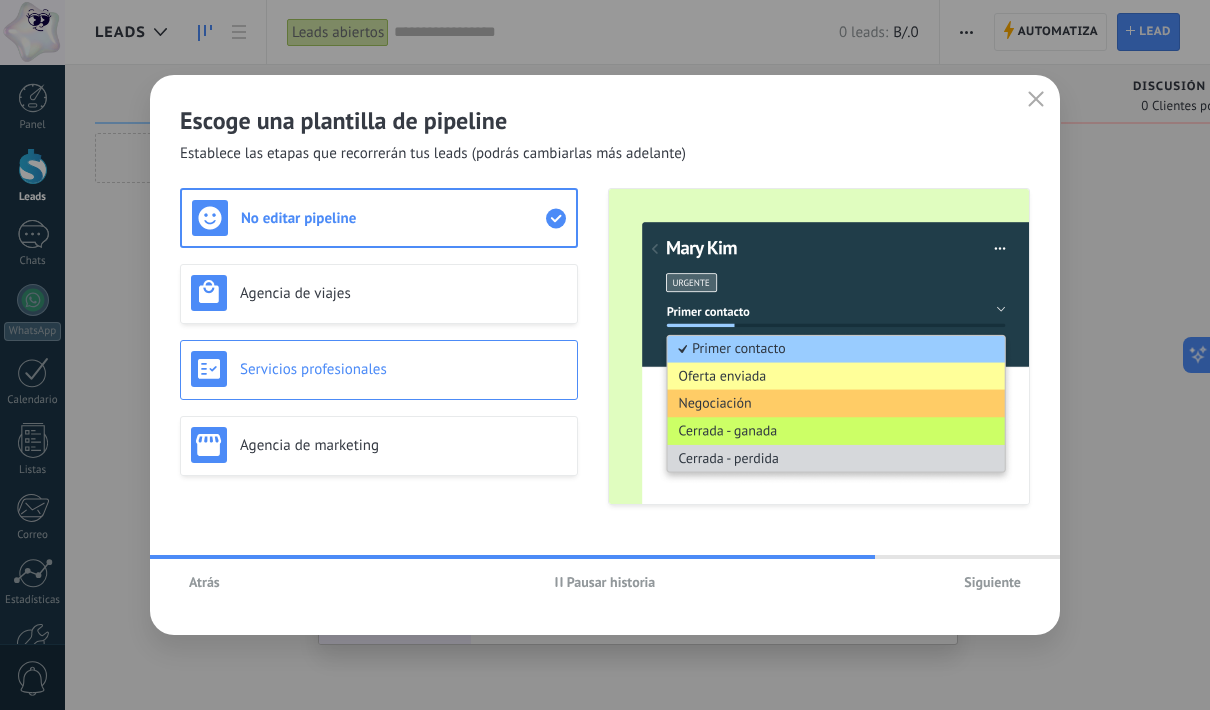 click on "Servicios profesionales" at bounding box center [403, 369] 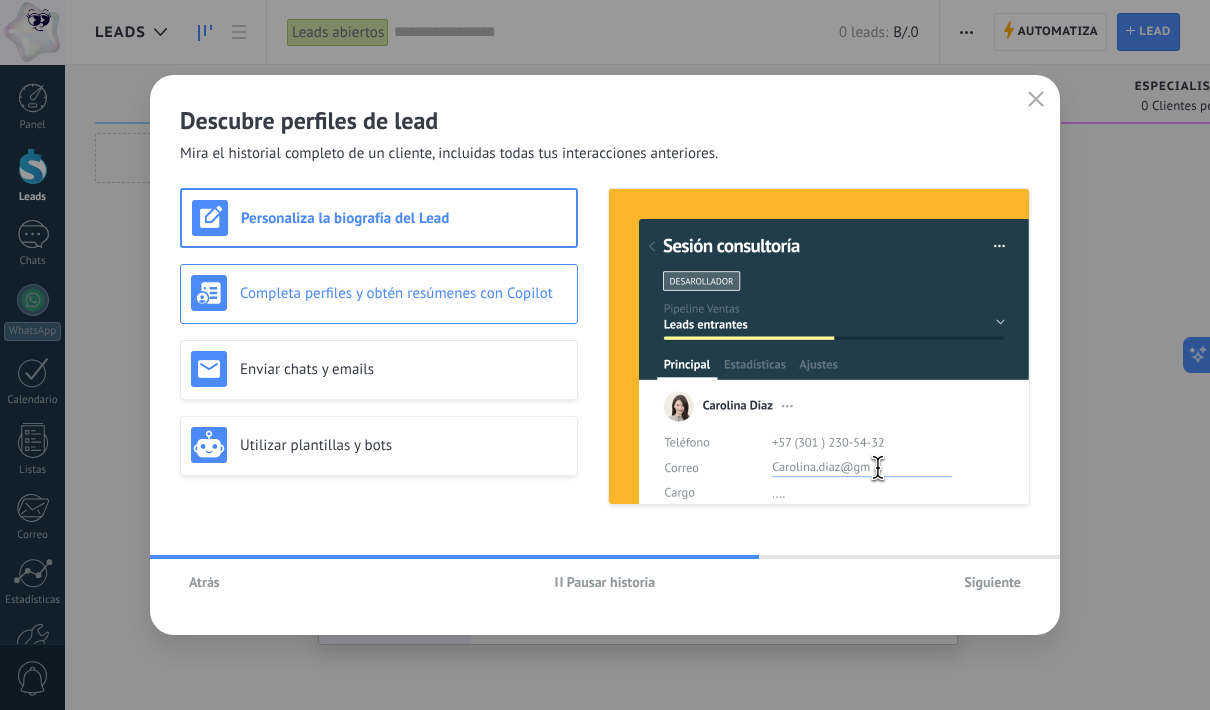 click on "Completa perfiles y obtén resúmenes con Copilot" at bounding box center (403, 293) 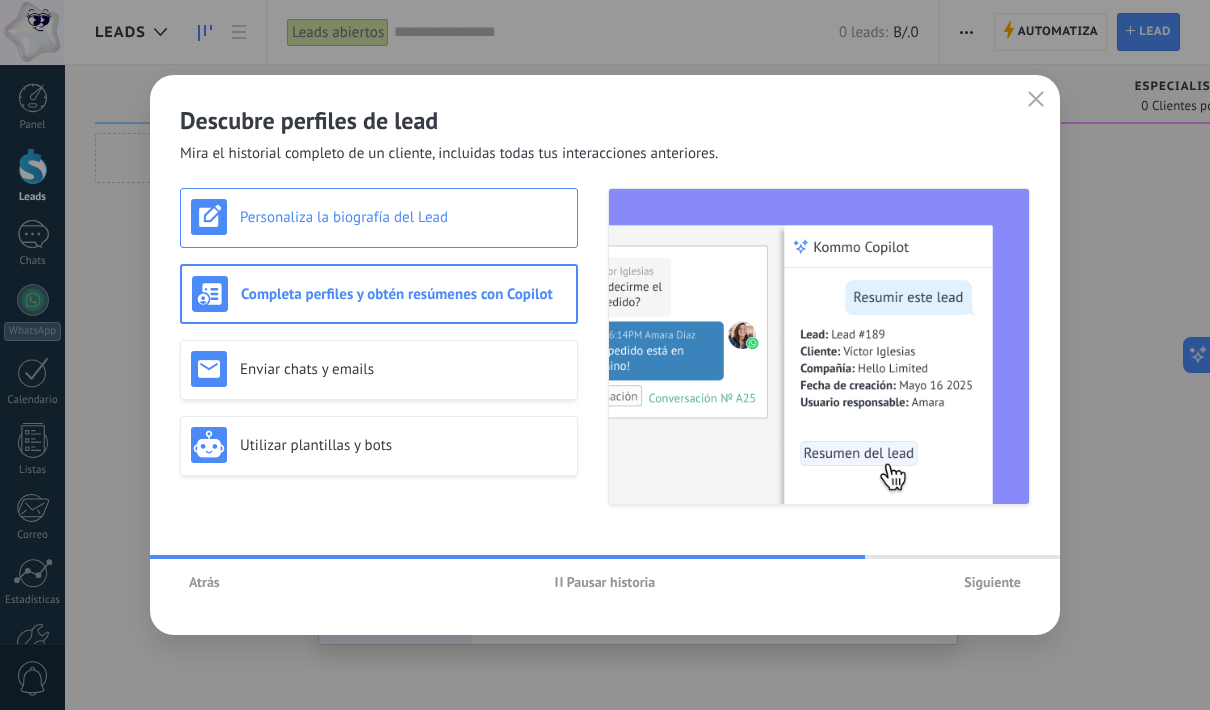 click on "Personaliza la biografía del Lead" at bounding box center [403, 217] 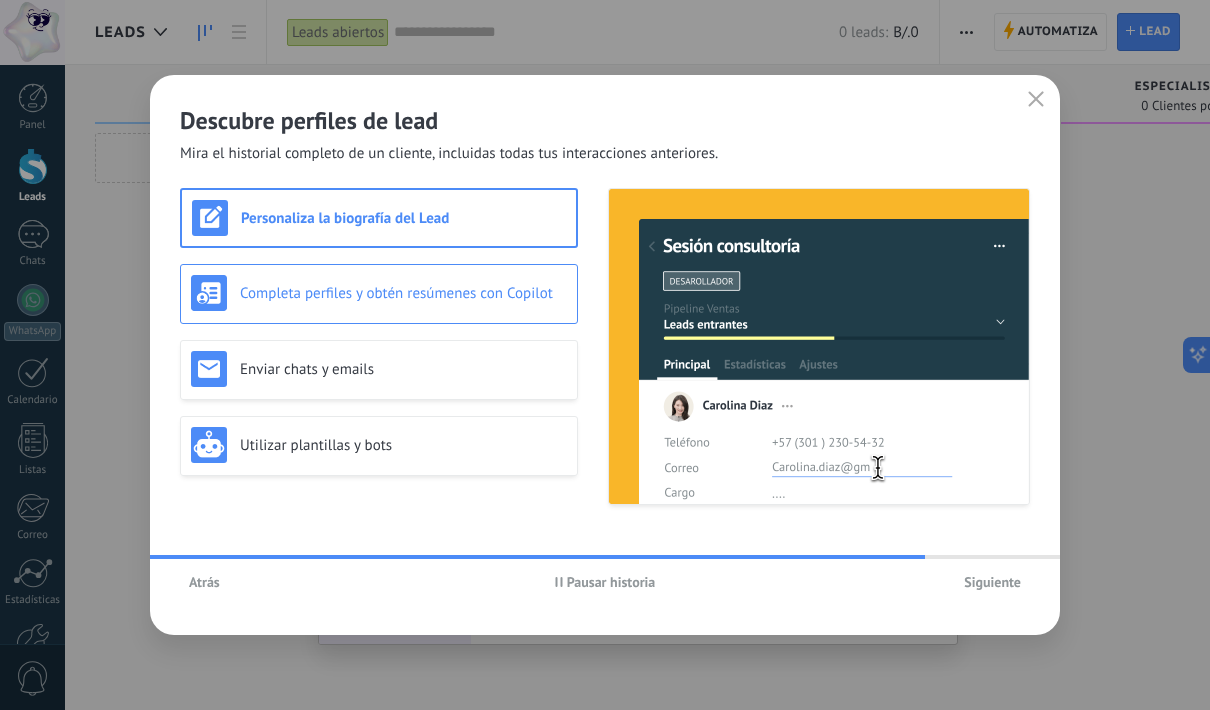 click on "Completa perfiles y obtén resúmenes con Copilot" at bounding box center (403, 293) 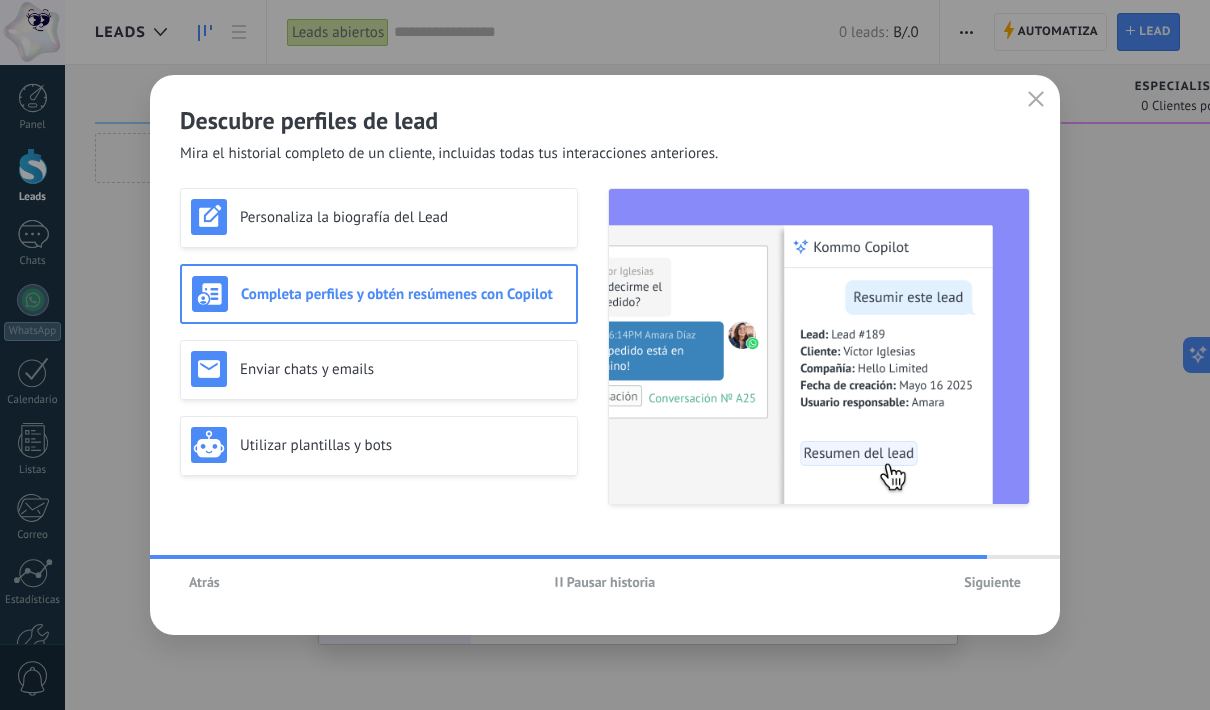 click on "Pausar historia" at bounding box center (611, 582) 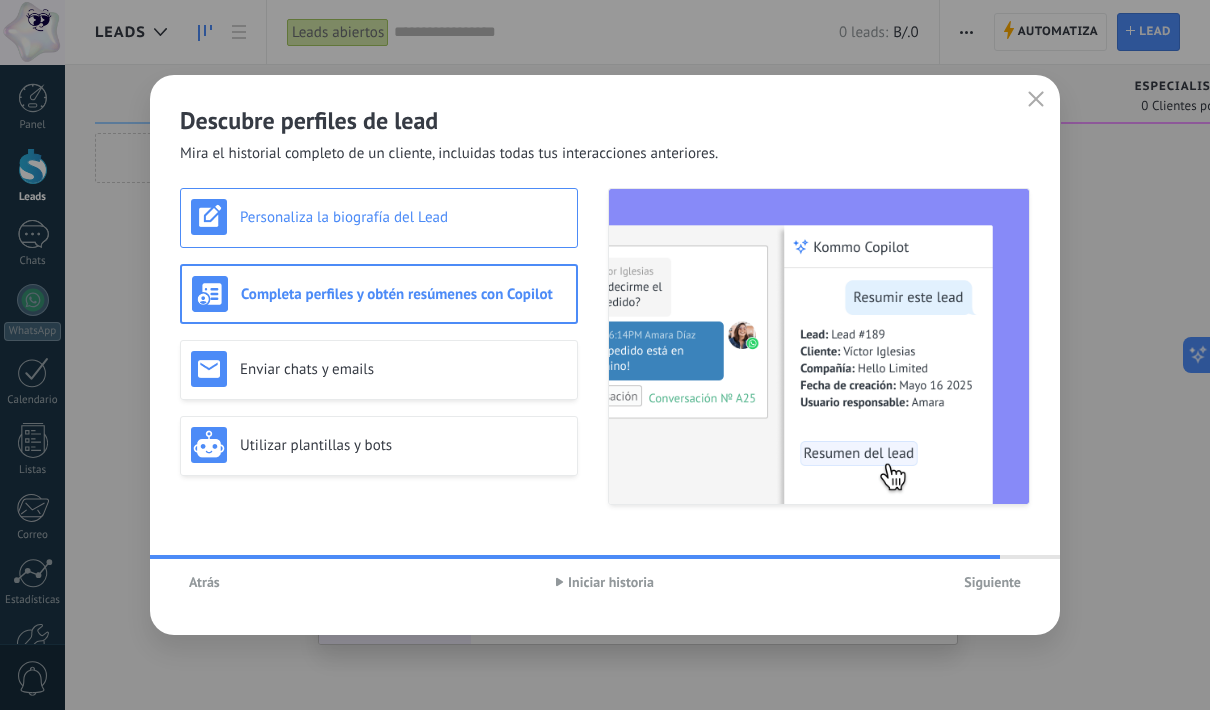 click on "Personaliza la biografía del Lead" at bounding box center [403, 217] 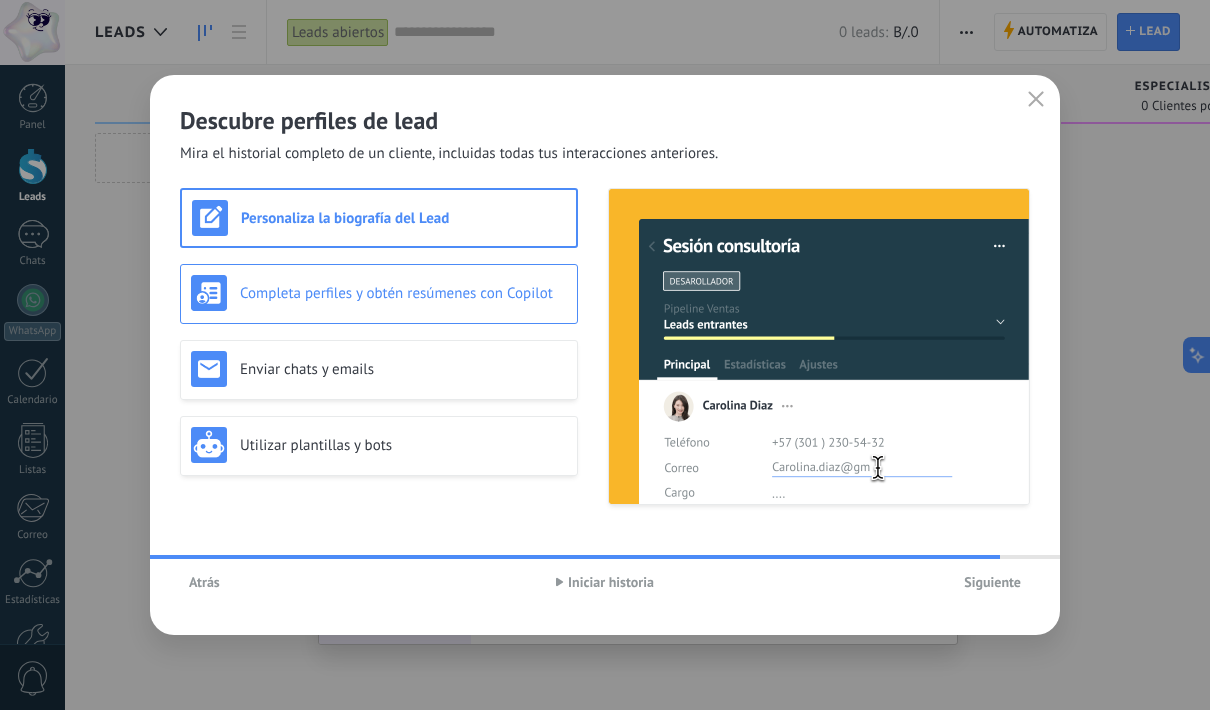 click on "Completa perfiles y obtén resúmenes con Copilot" at bounding box center [403, 293] 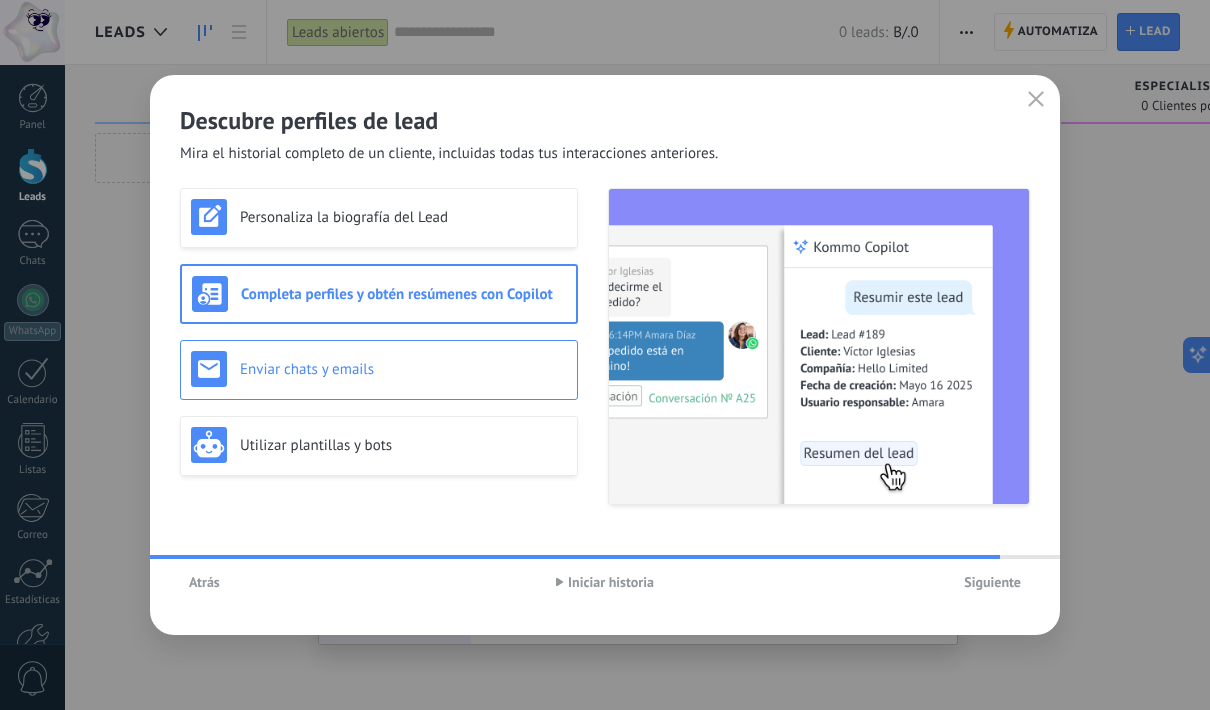 click on "Enviar chats y emails" at bounding box center [403, 369] 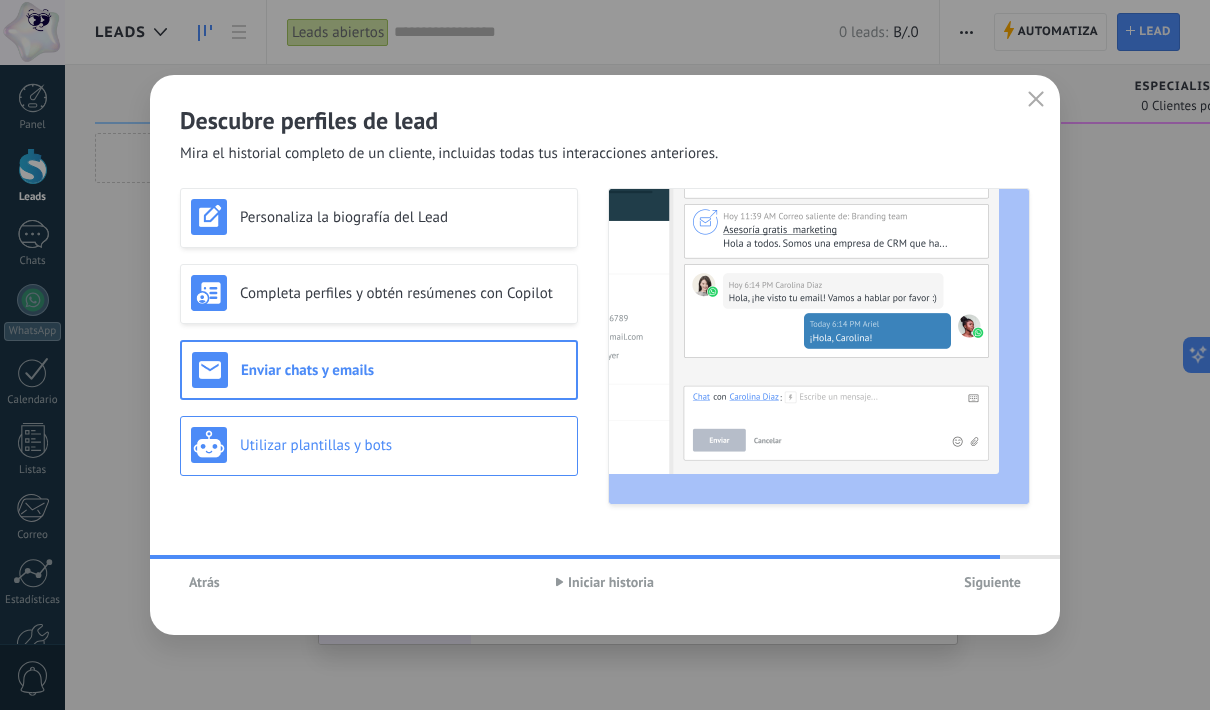 click on "Utilizar plantillas y bots" at bounding box center [403, 445] 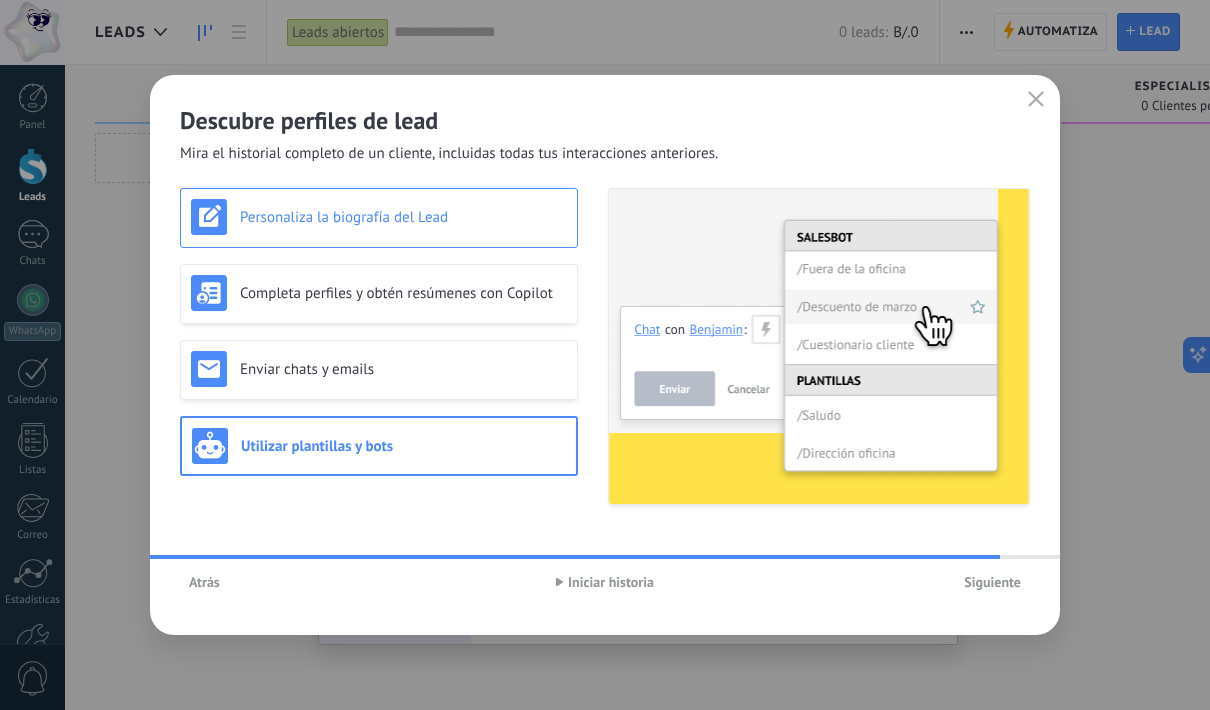 click on "Personaliza la biografía del Lead" at bounding box center (403, 217) 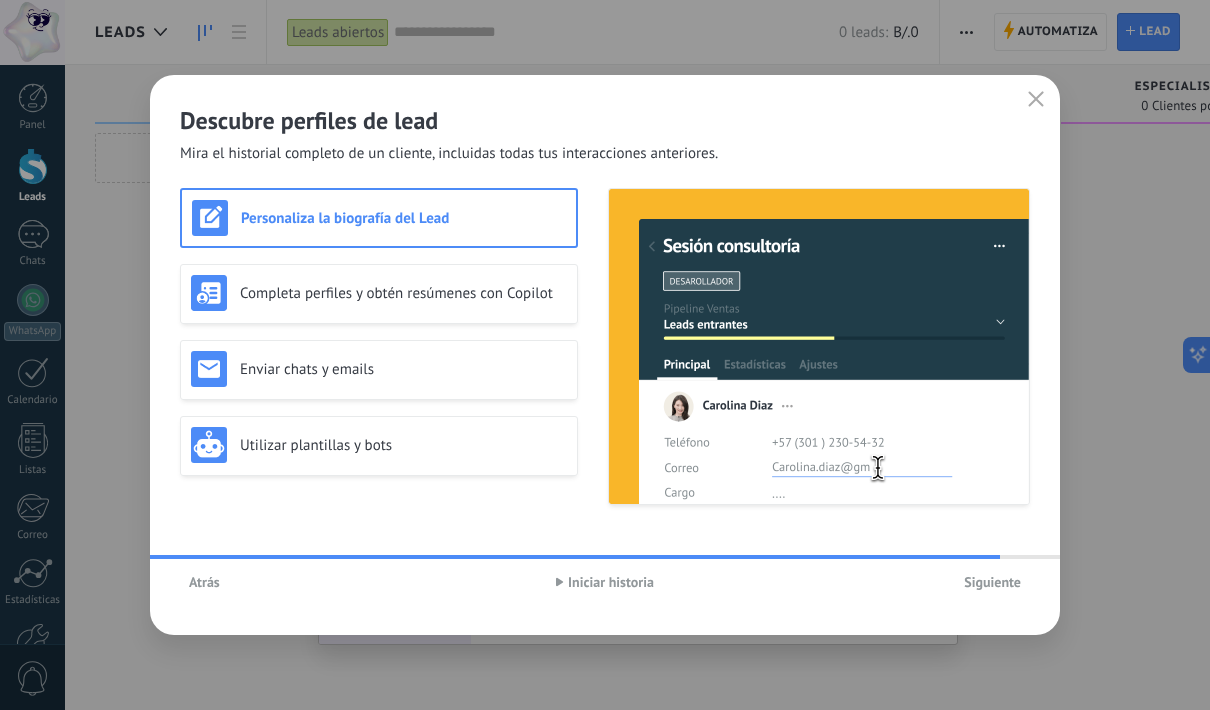 click on "Siguiente" at bounding box center (992, 582) 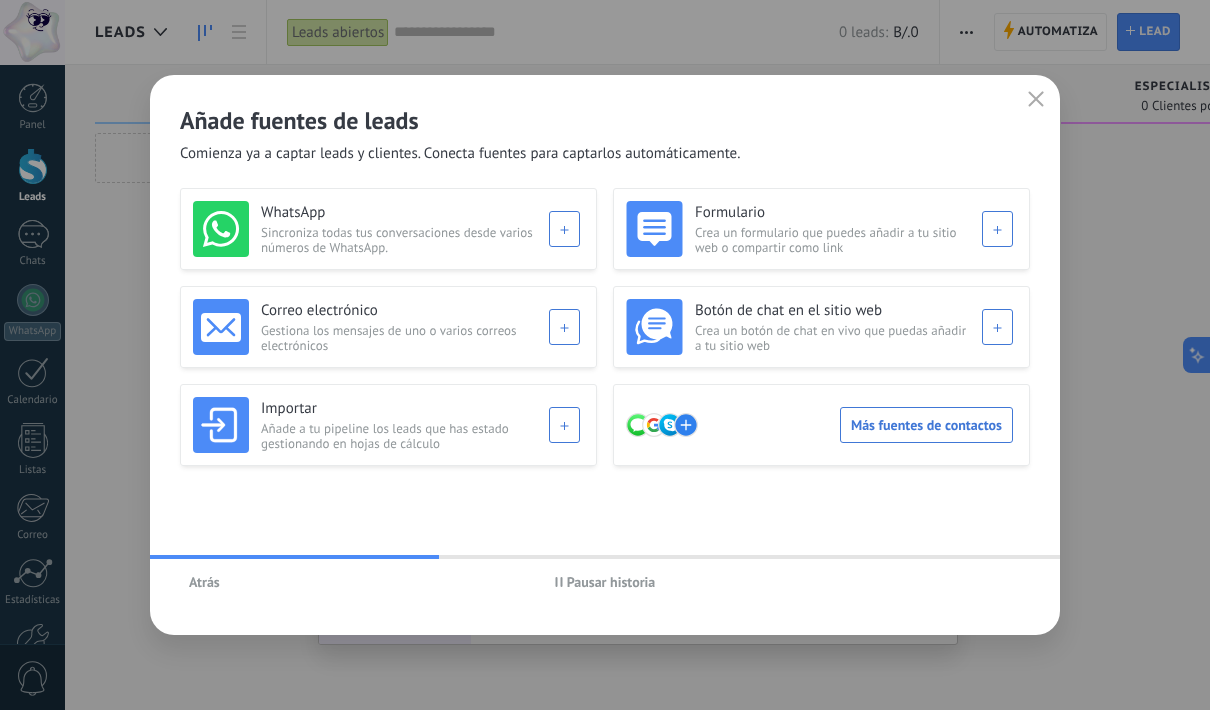 click on "Pausar historia" at bounding box center [611, 582] 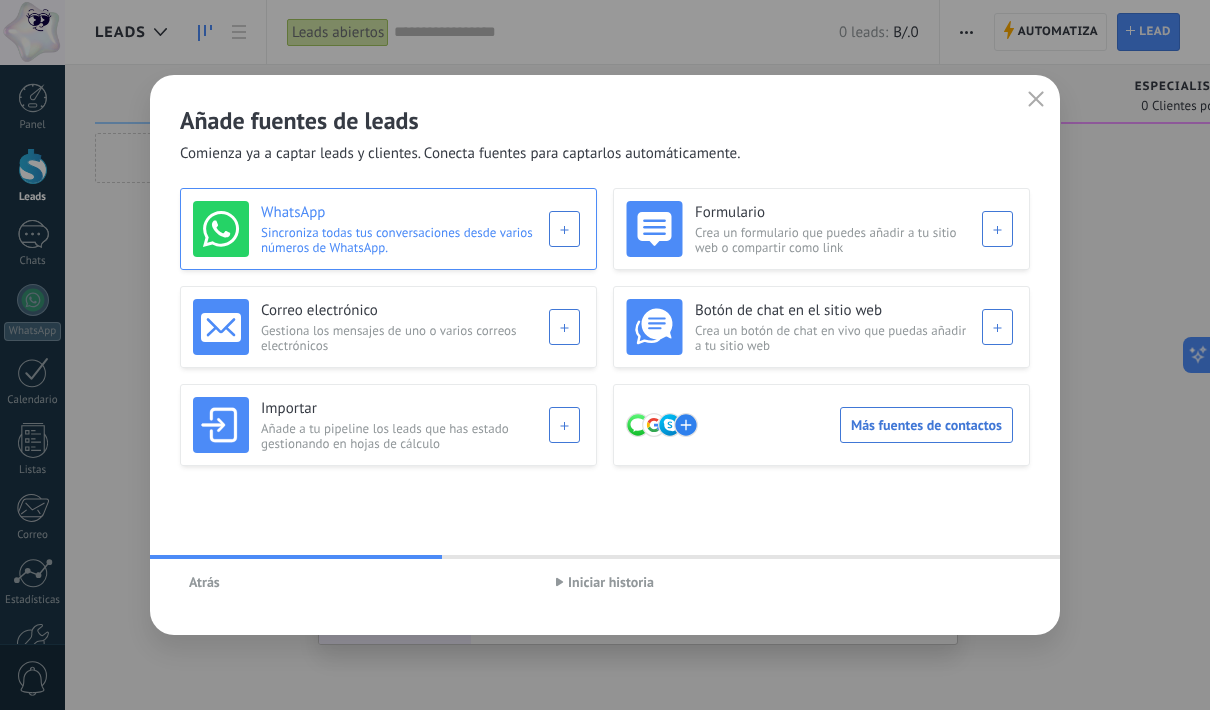 click on "WhatsApp Sincroniza todas tus conversaciones desde varios números de WhatsApp." at bounding box center (386, 229) 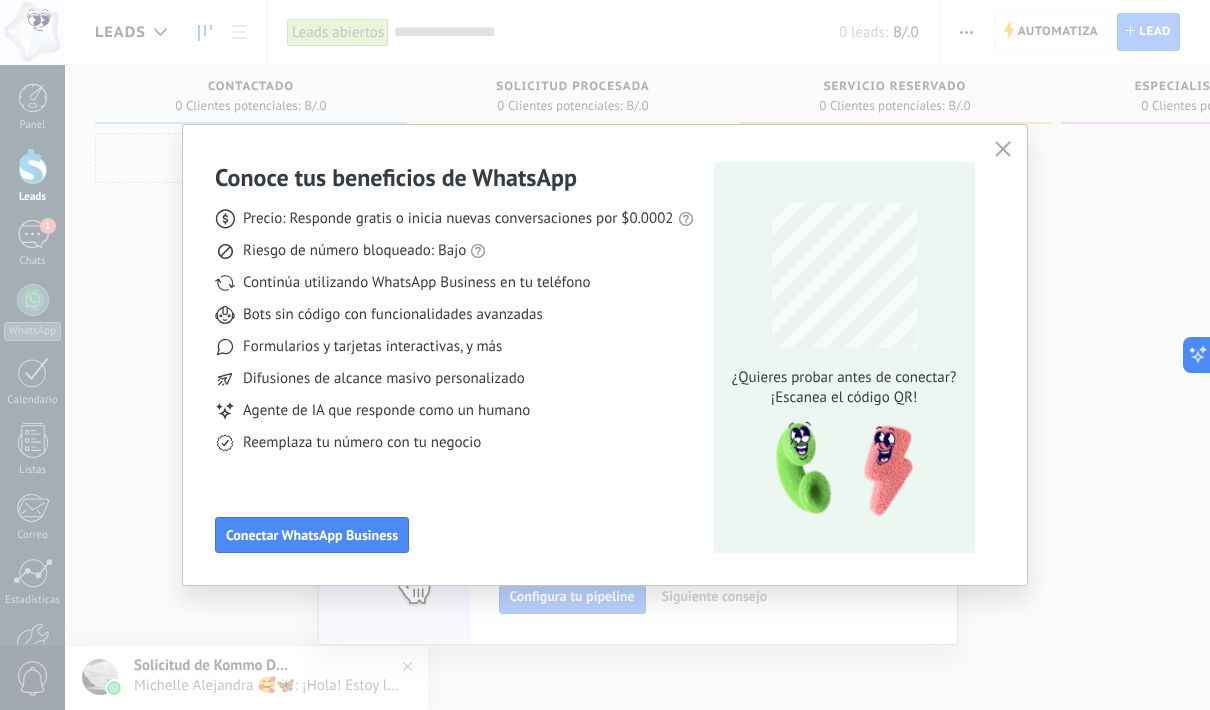 click on "Conoce tus beneficios de WhatsApp Precio: Responde gratis o inicia nuevas conversaciones por $0.0002 Riesgo de número bloqueado: Bajo Continúa utilizando WhatsApp Business en tu teléfono Bots sin código con funcionalidades avanzadas Formularios y tarjetas interactivas, y más Difusiones de alcance masivo personalizado Agente de IA que responde como un humano Reemplaza tu número con tu negocio Conectar WhatsApp Business ¿Quieres probar antes de conectar? ¡Escanea el código QR!" at bounding box center [605, 355] 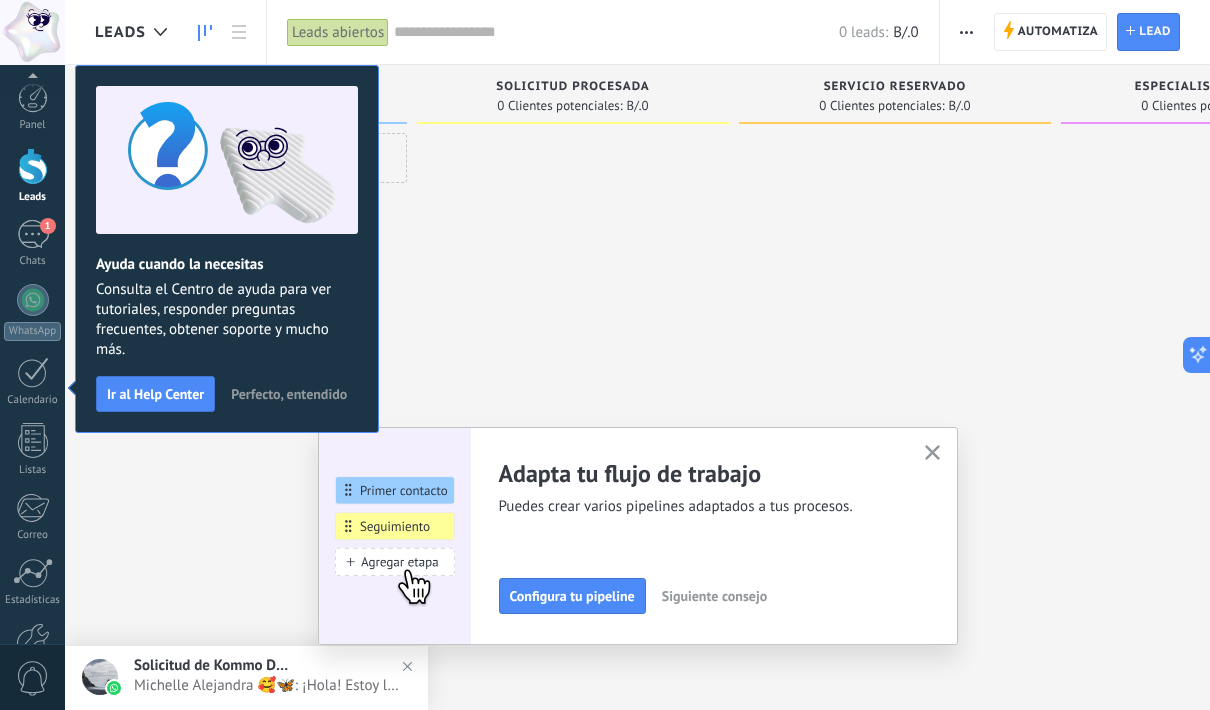 scroll, scrollTop: 122, scrollLeft: 0, axis: vertical 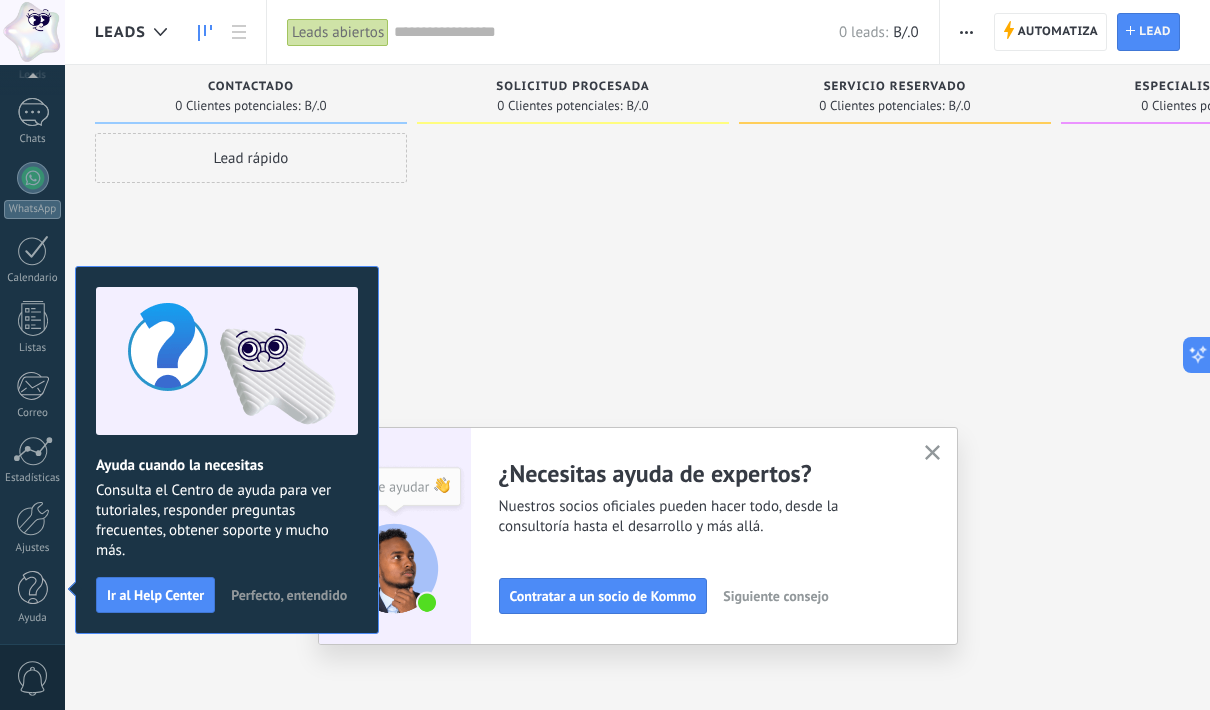 click at bounding box center (895, 357) 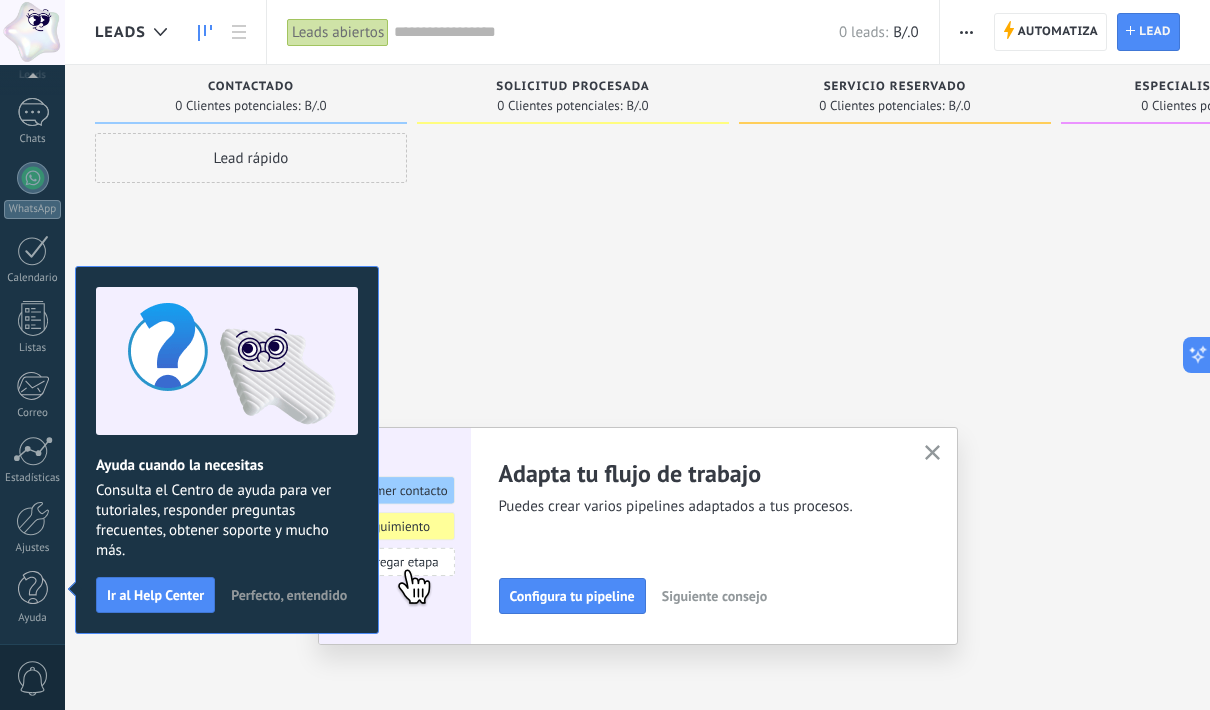 click on "Perfecto, entendido" at bounding box center [289, 595] 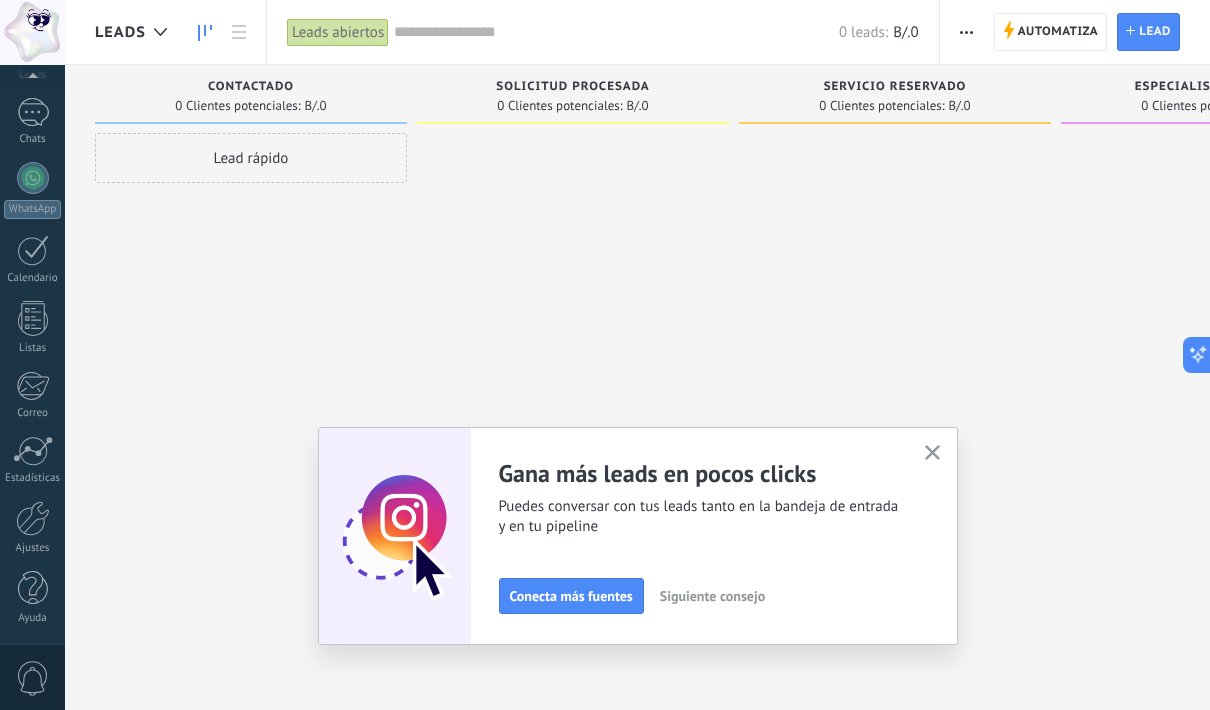 scroll, scrollTop: 0, scrollLeft: 0, axis: both 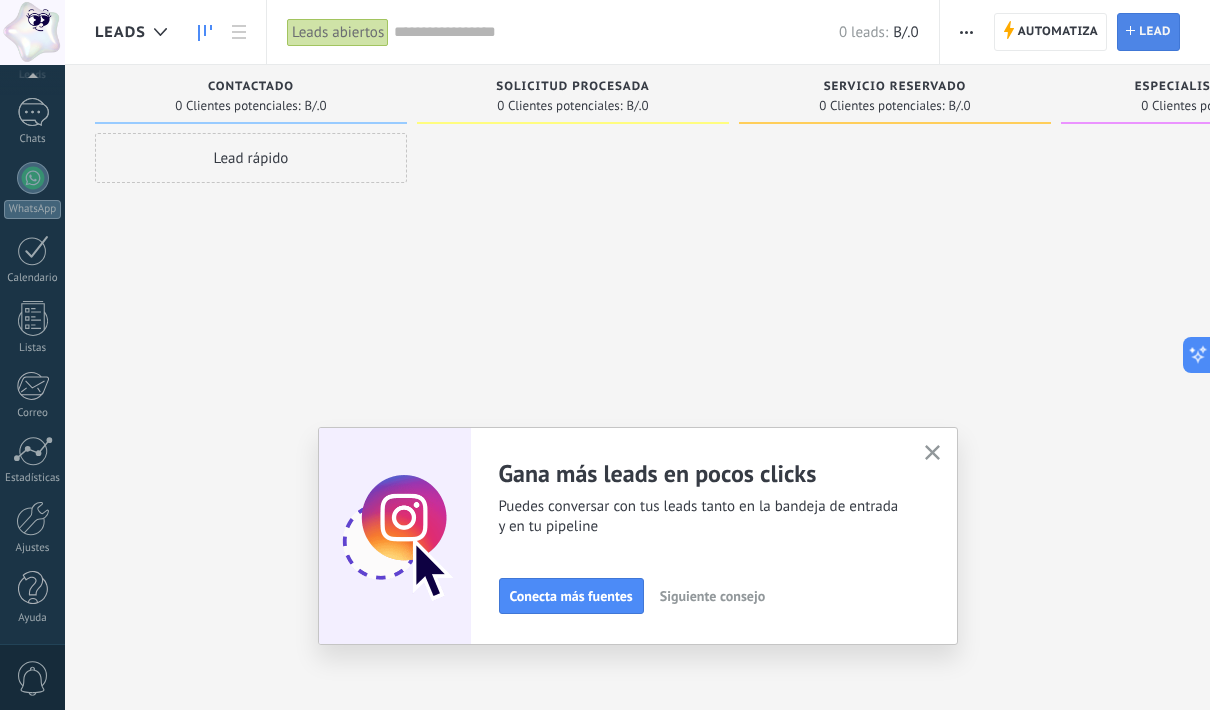 click on "Lead" at bounding box center [1155, 32] 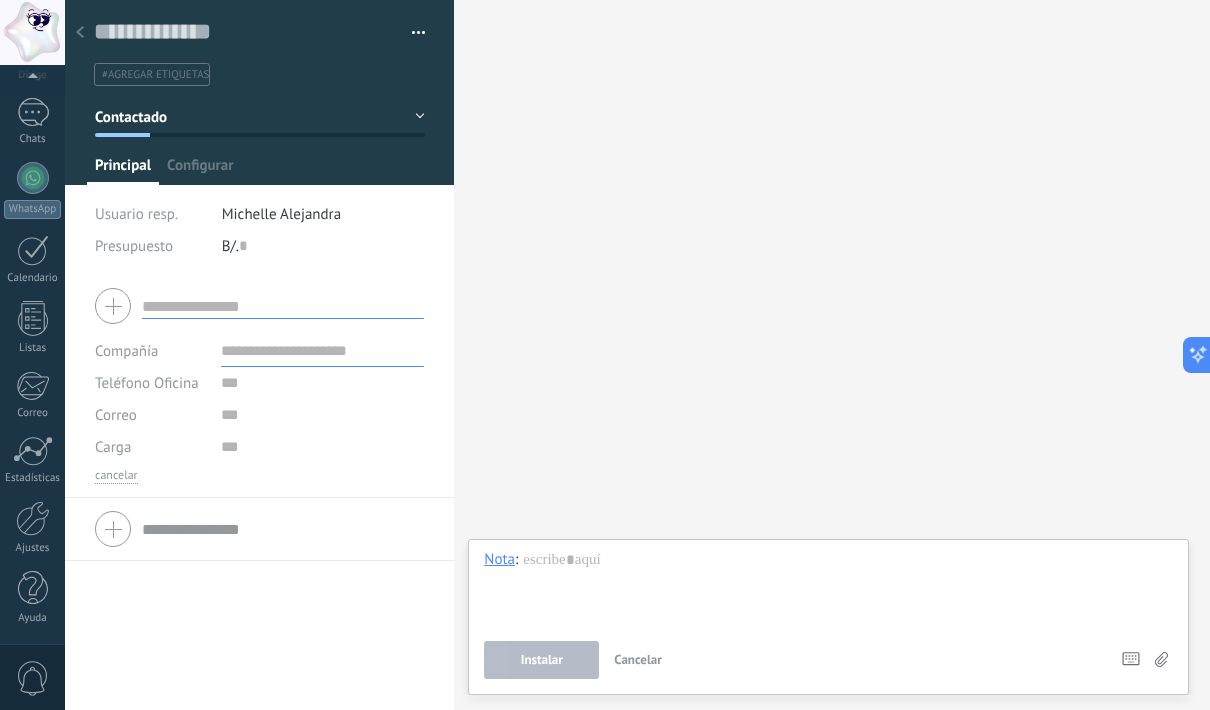 click at bounding box center (259, 306) 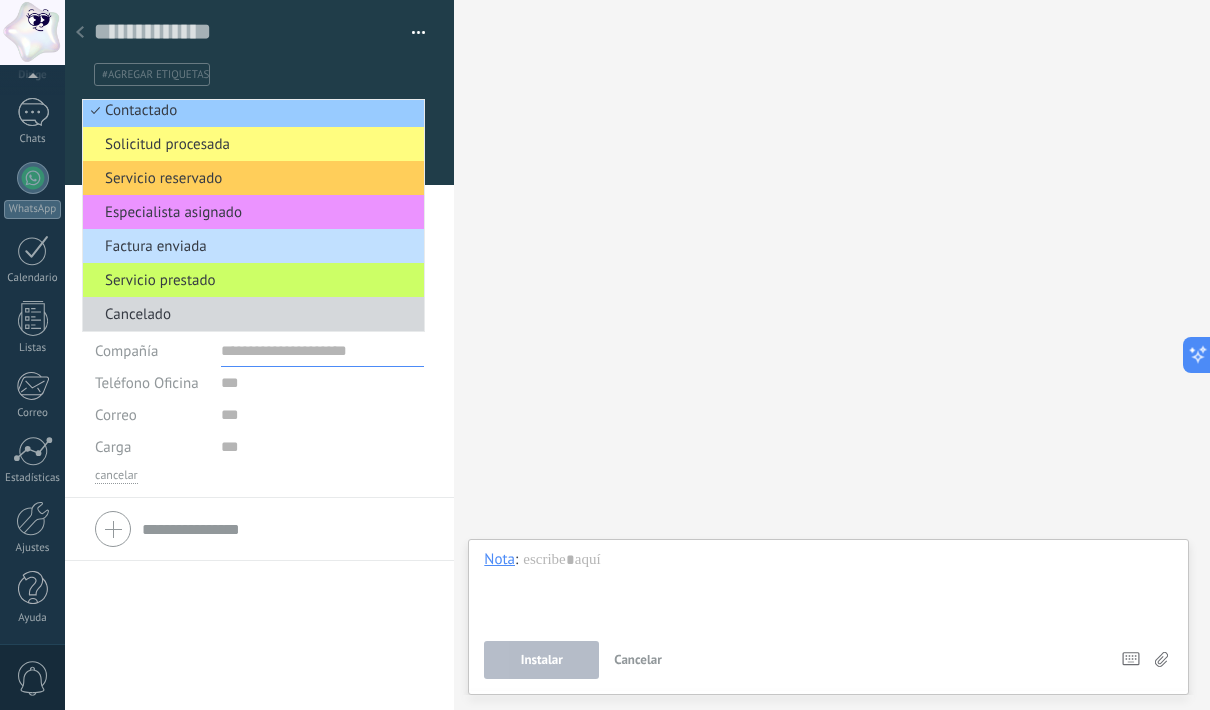 scroll, scrollTop: 22, scrollLeft: 0, axis: vertical 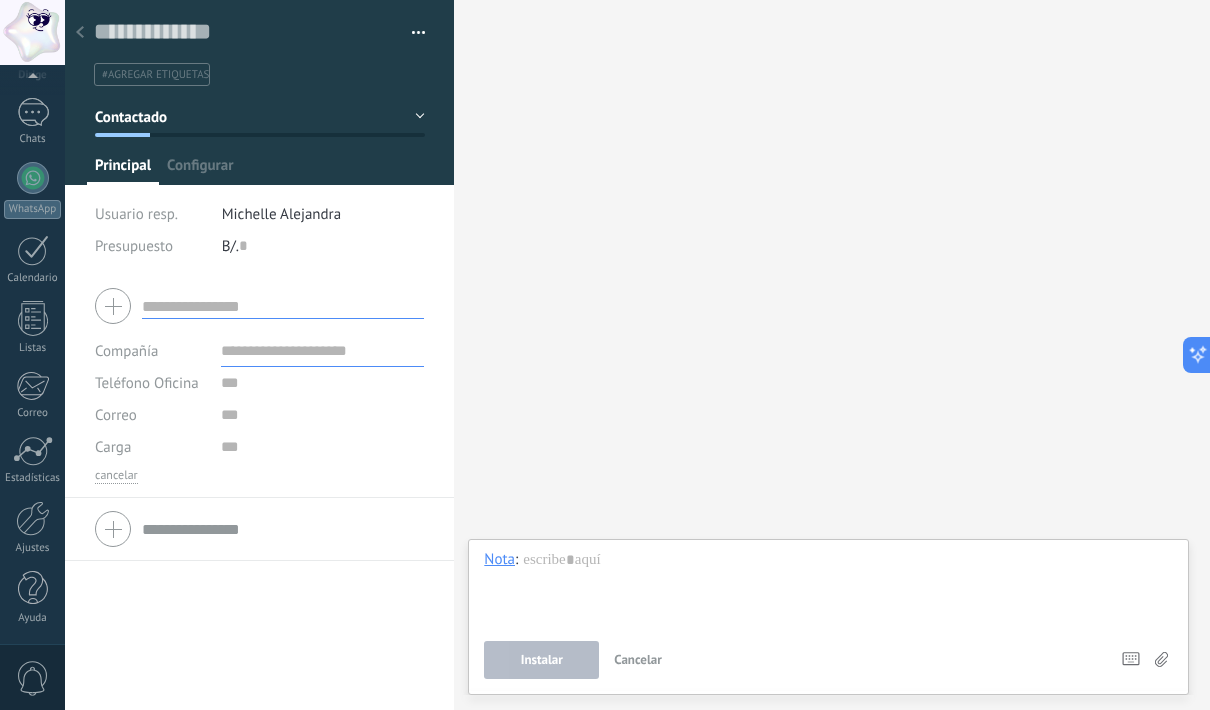 click on "Buscar Cargar más Participantes:   0 Agregar usuario" at bounding box center [832, 355] 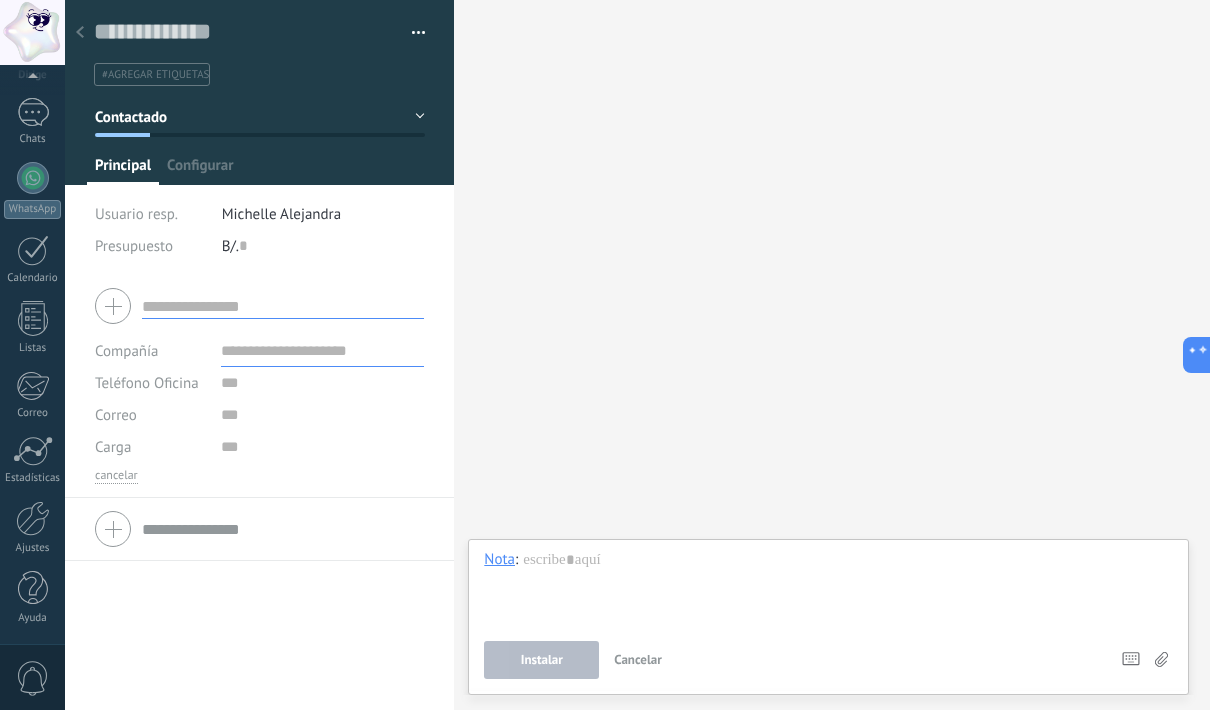 click at bounding box center (80, 33) 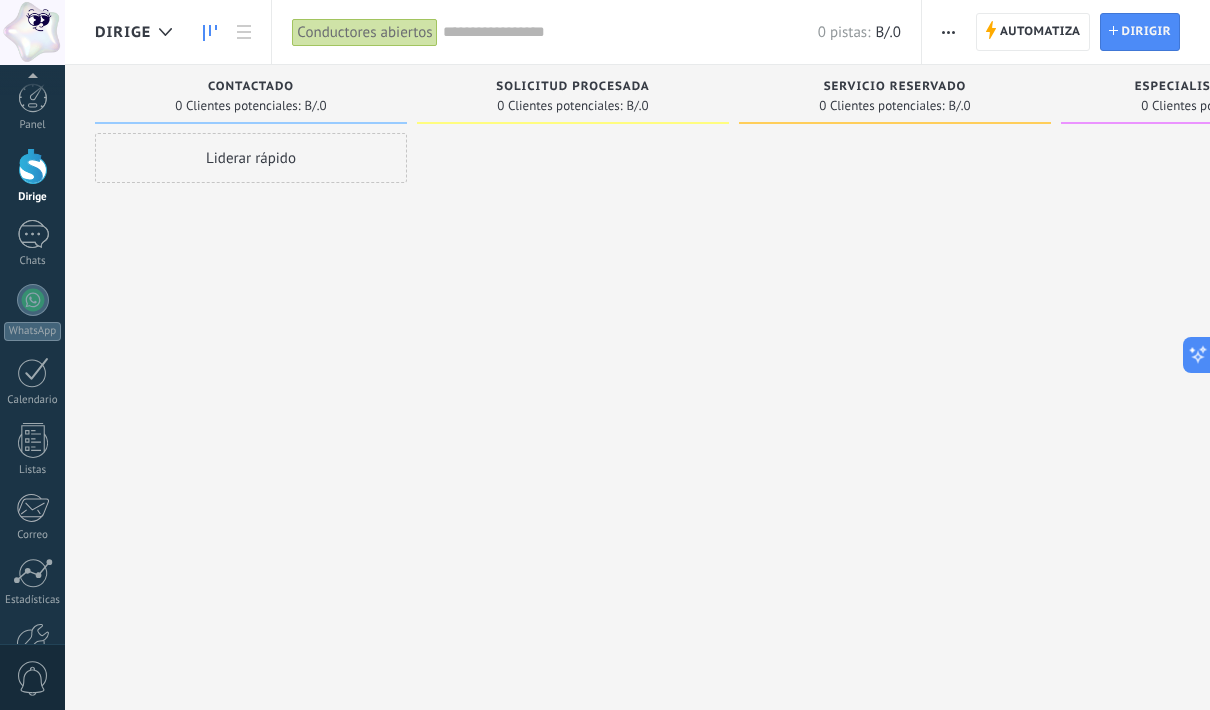 scroll, scrollTop: 0, scrollLeft: 0, axis: both 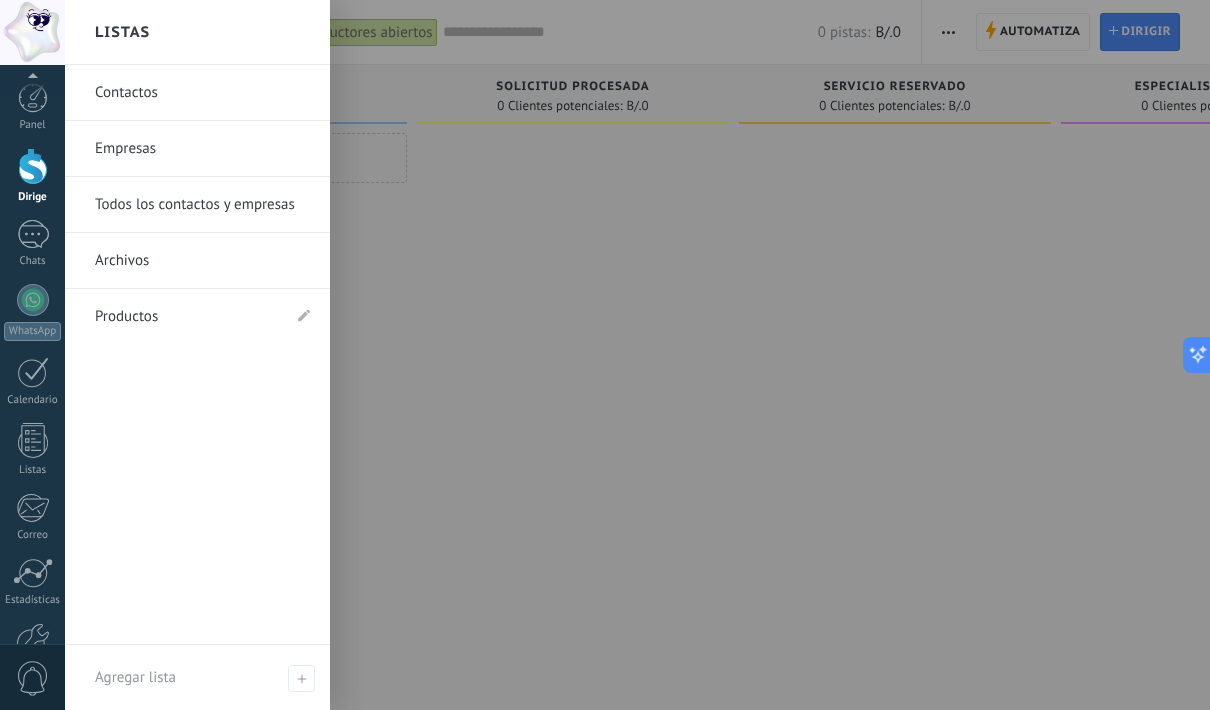 click on "Contactos" at bounding box center (202, 93) 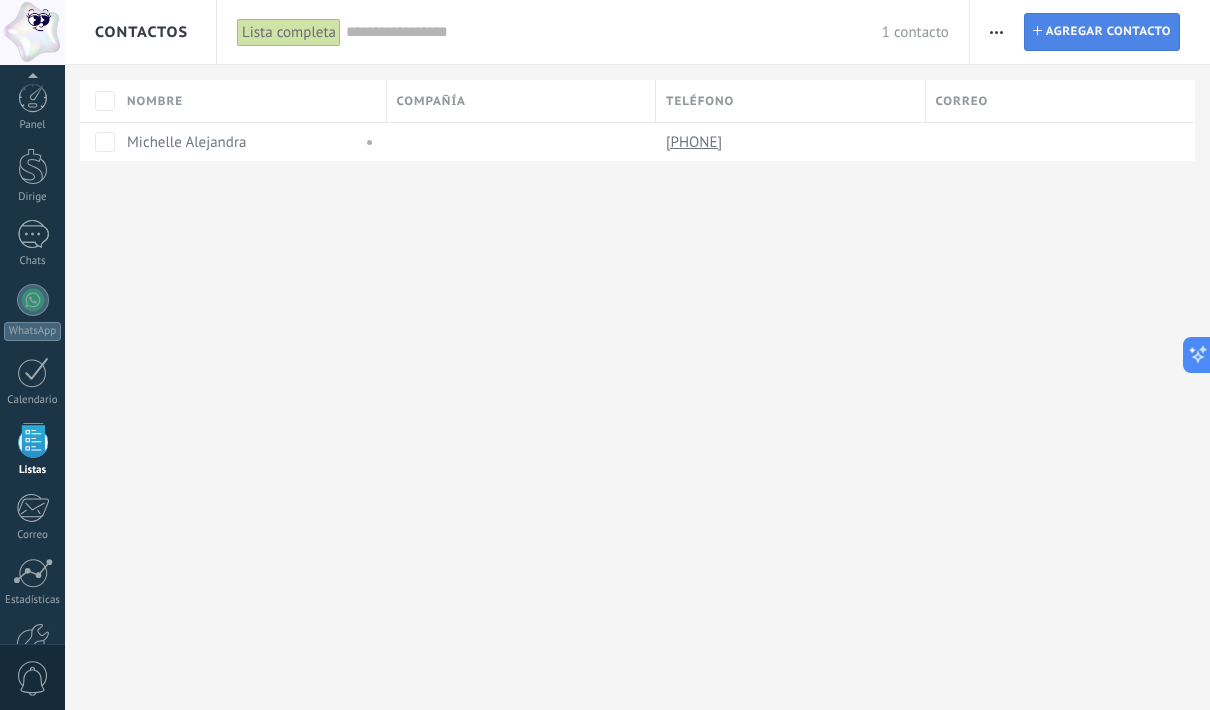click on "Agregar contacto" at bounding box center (1108, 31) 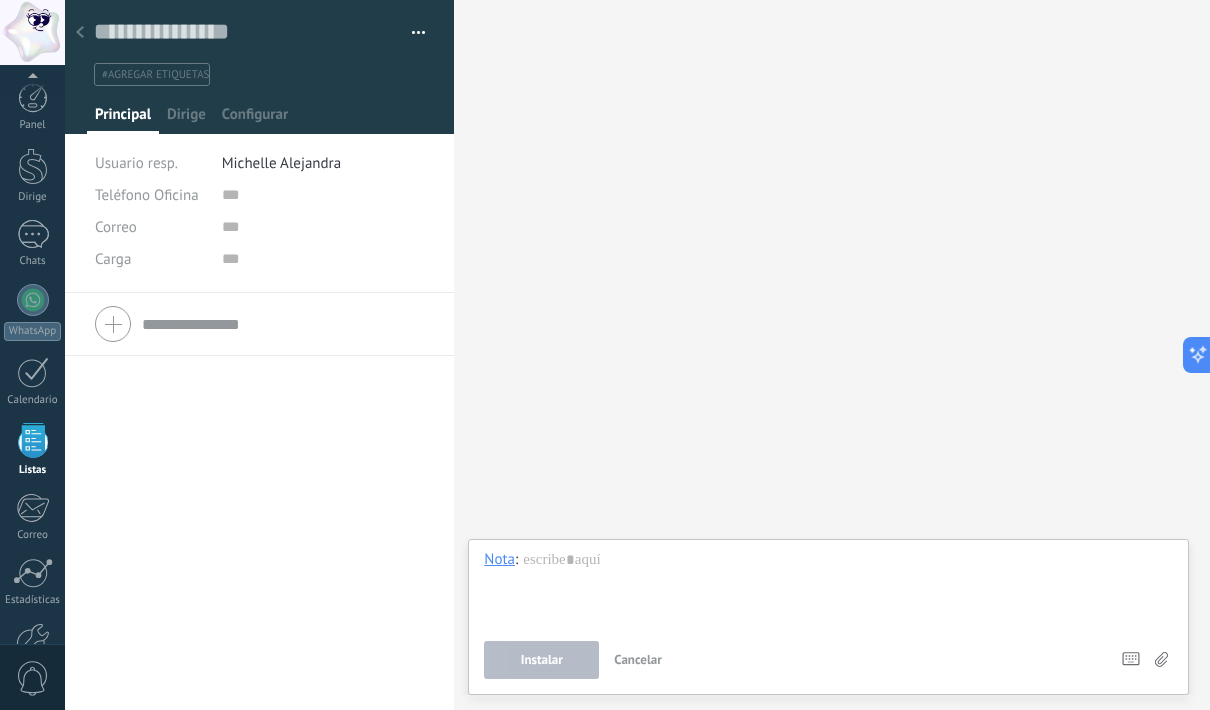scroll, scrollTop: 0, scrollLeft: 0, axis: both 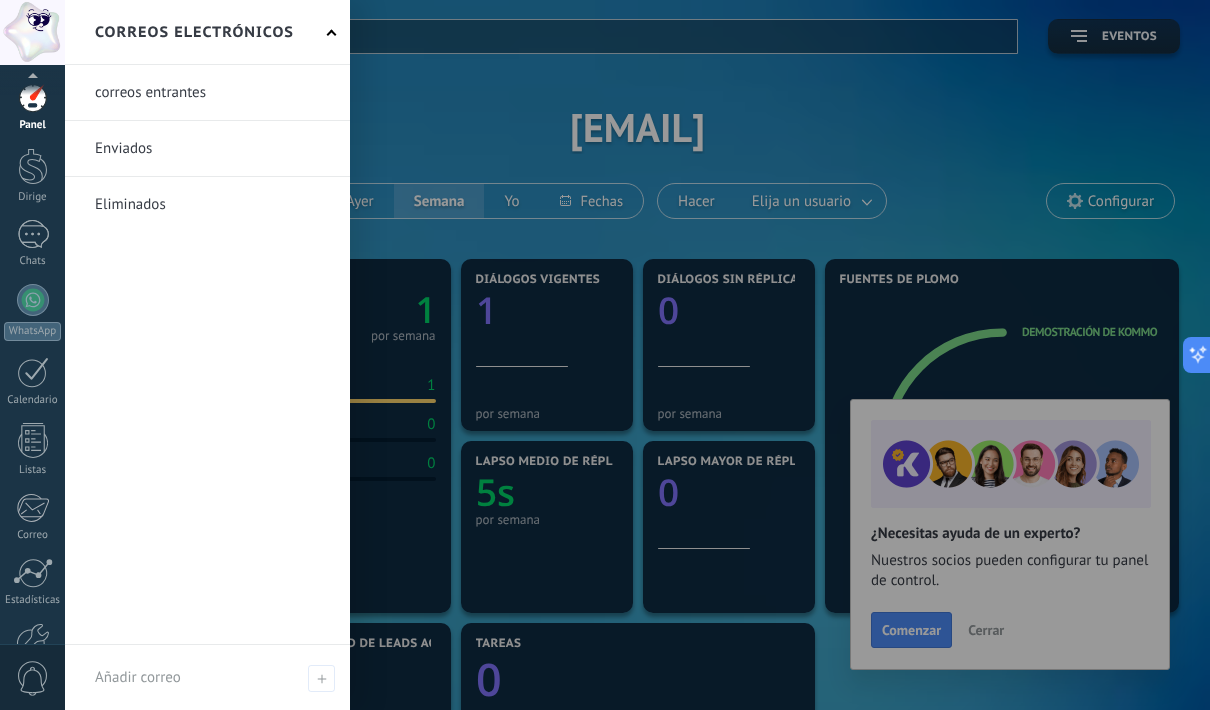 click at bounding box center (33, 98) 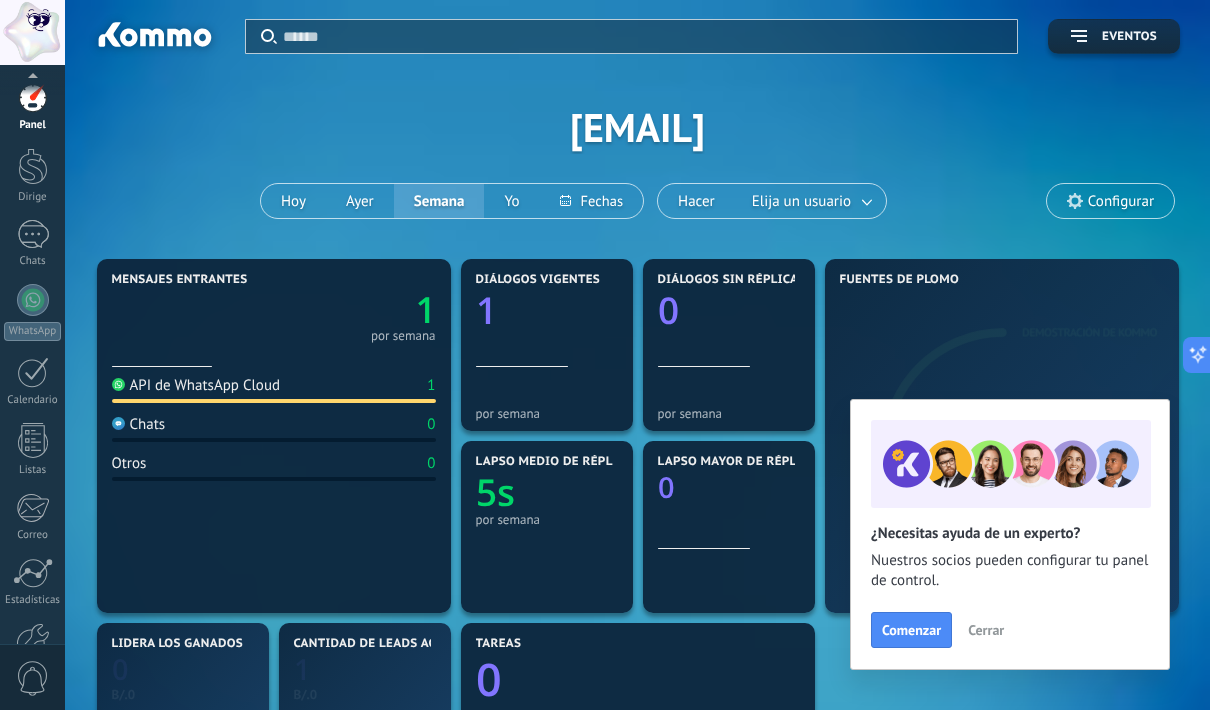 click at bounding box center [33, 166] 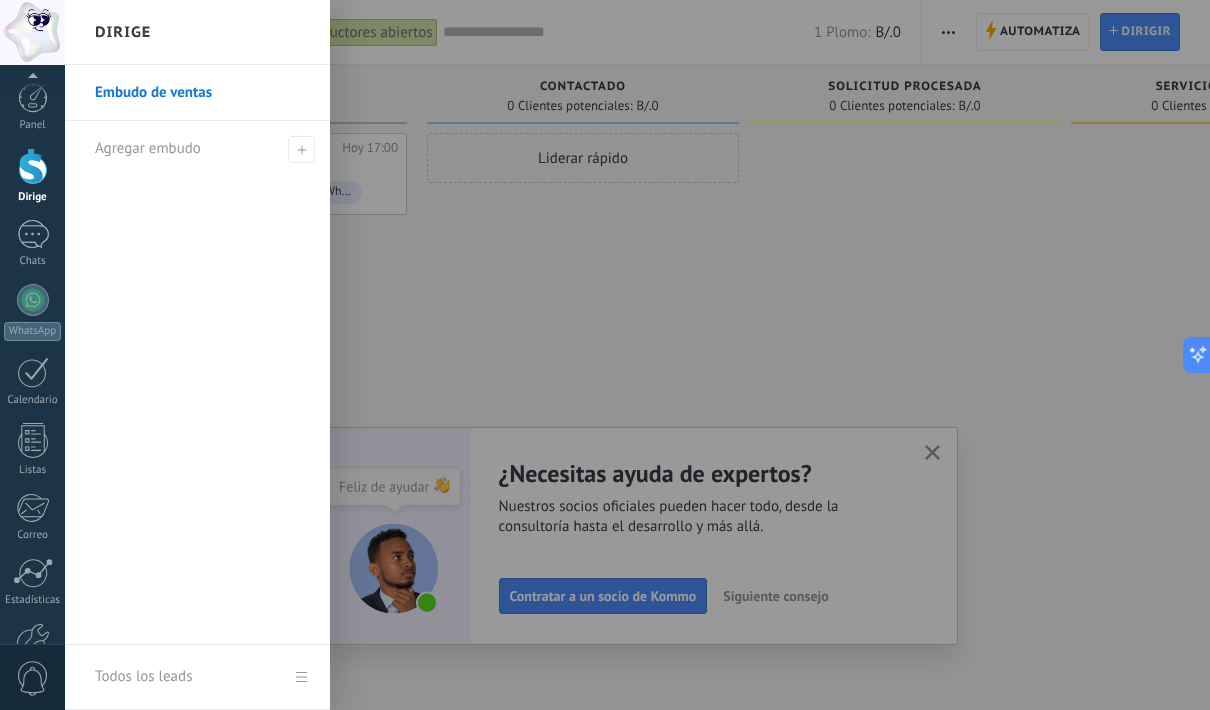 click at bounding box center (670, 355) 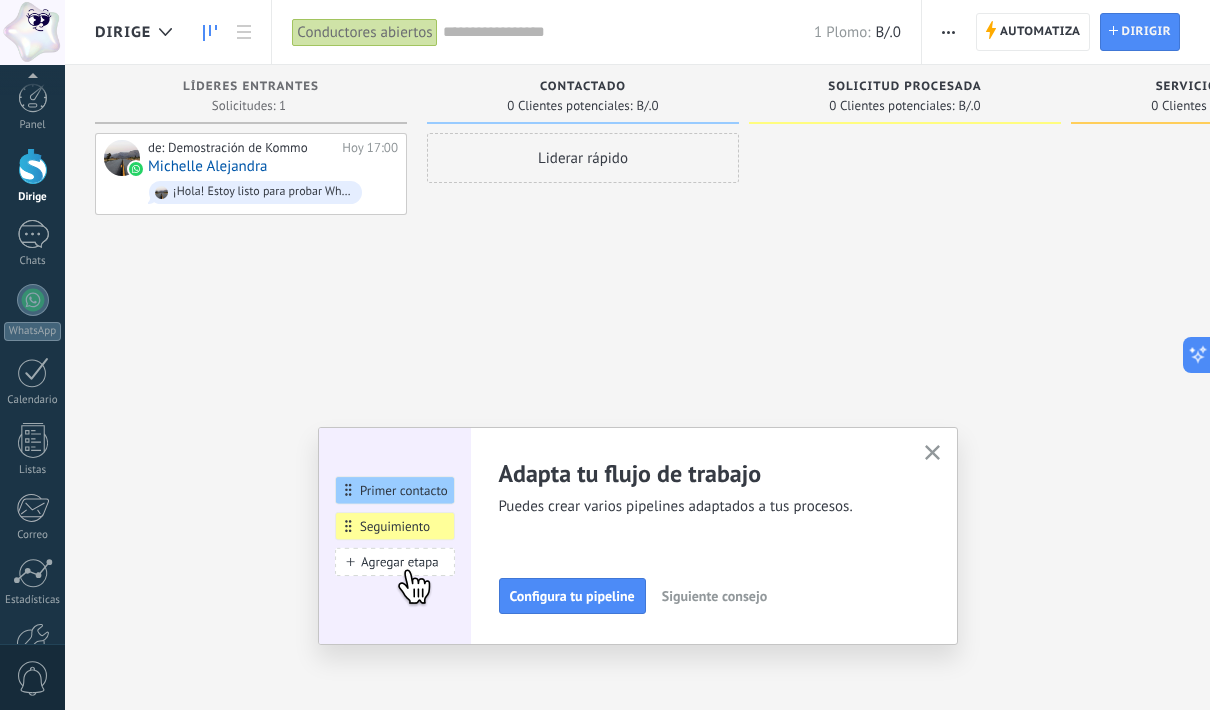 click at bounding box center (161, 192) 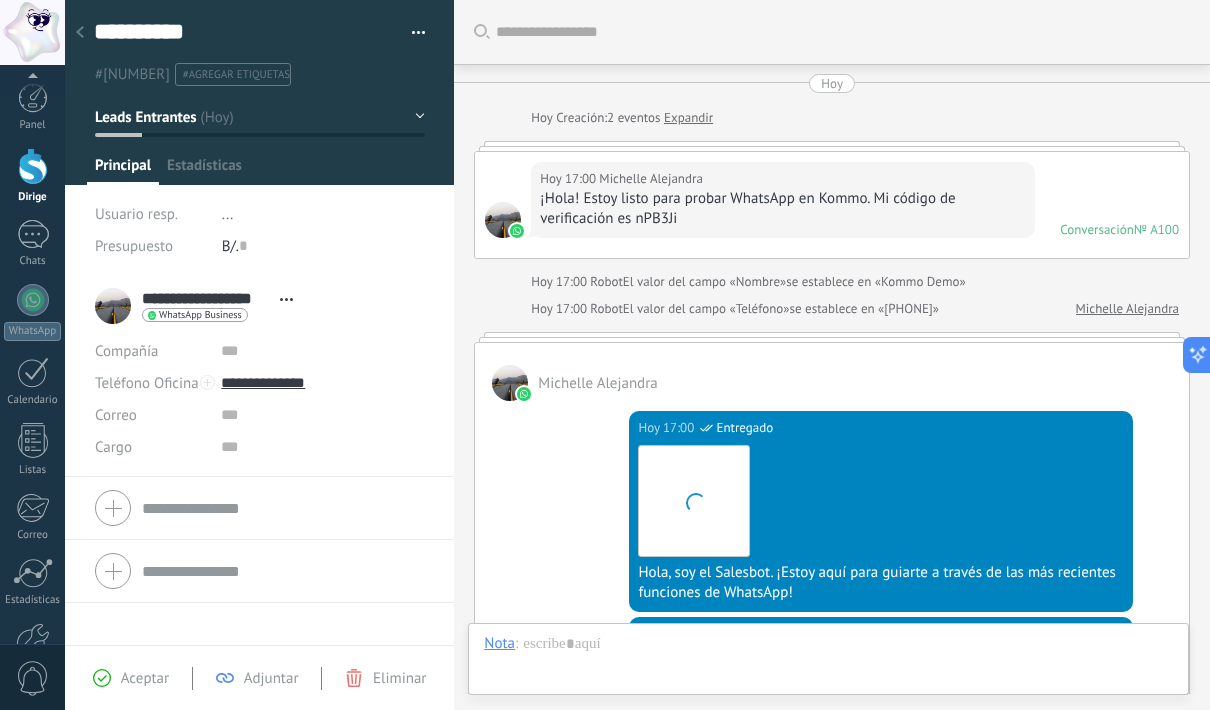 scroll, scrollTop: 30, scrollLeft: 0, axis: vertical 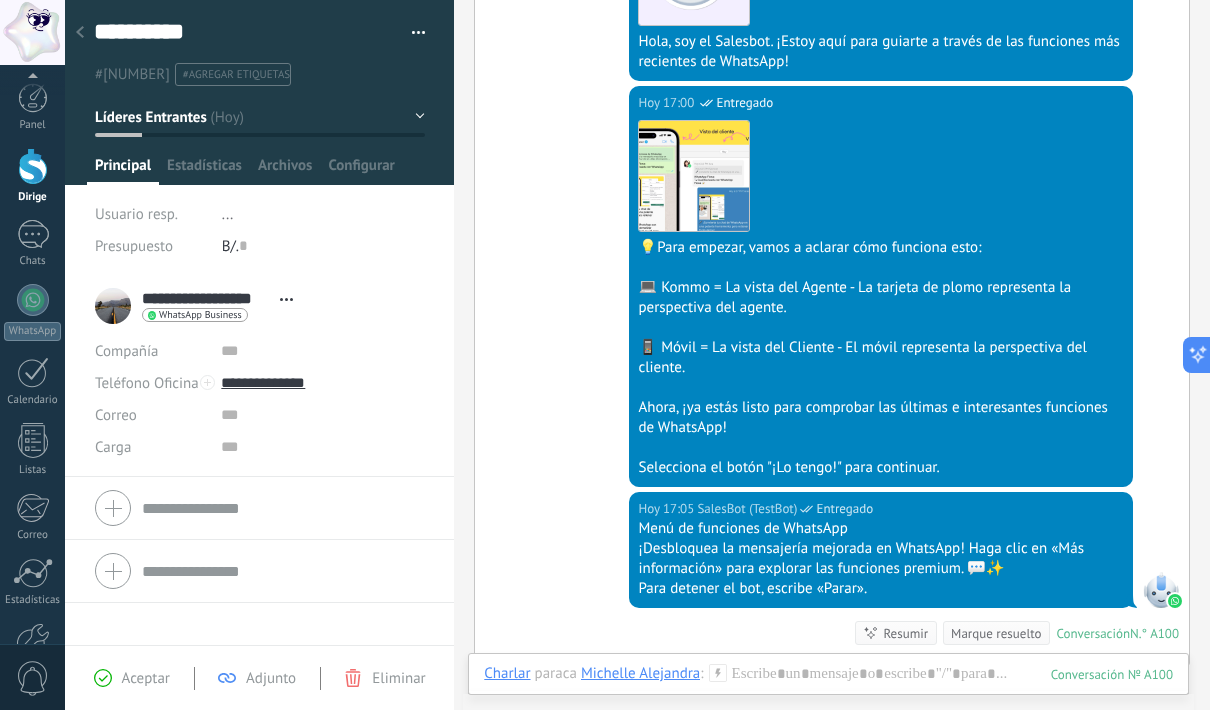 click on "Correo" at bounding box center [116, 415] 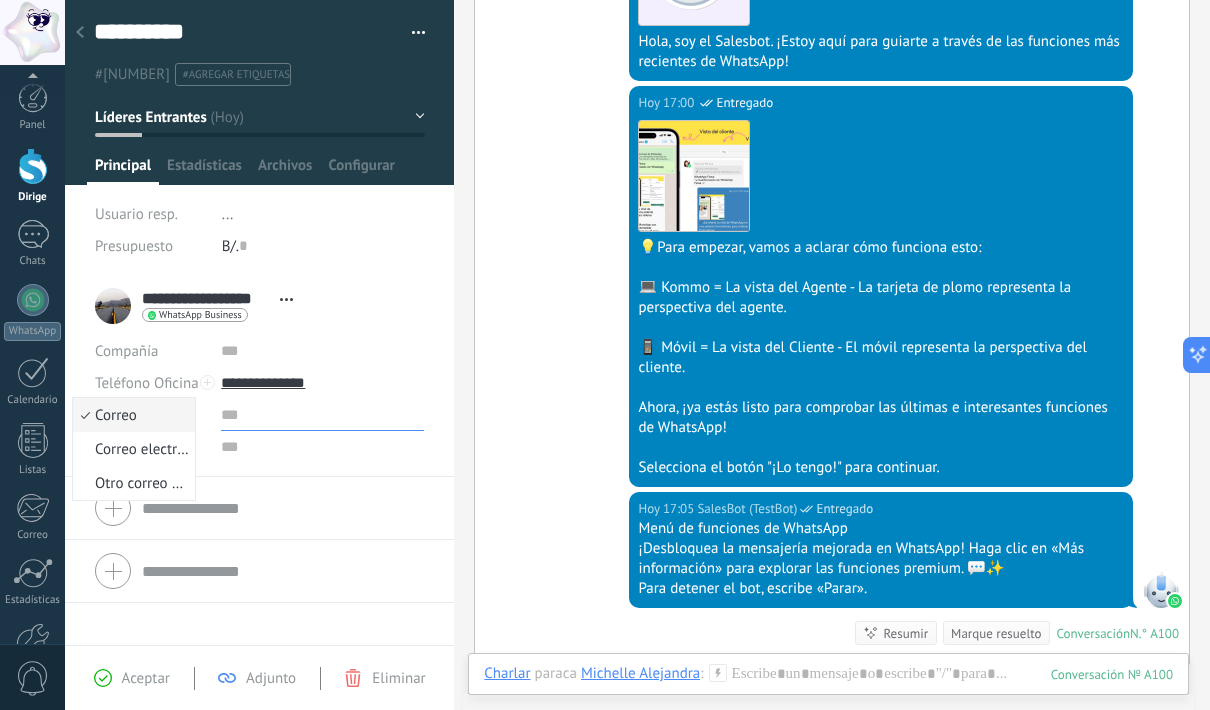 click at bounding box center (322, 415) 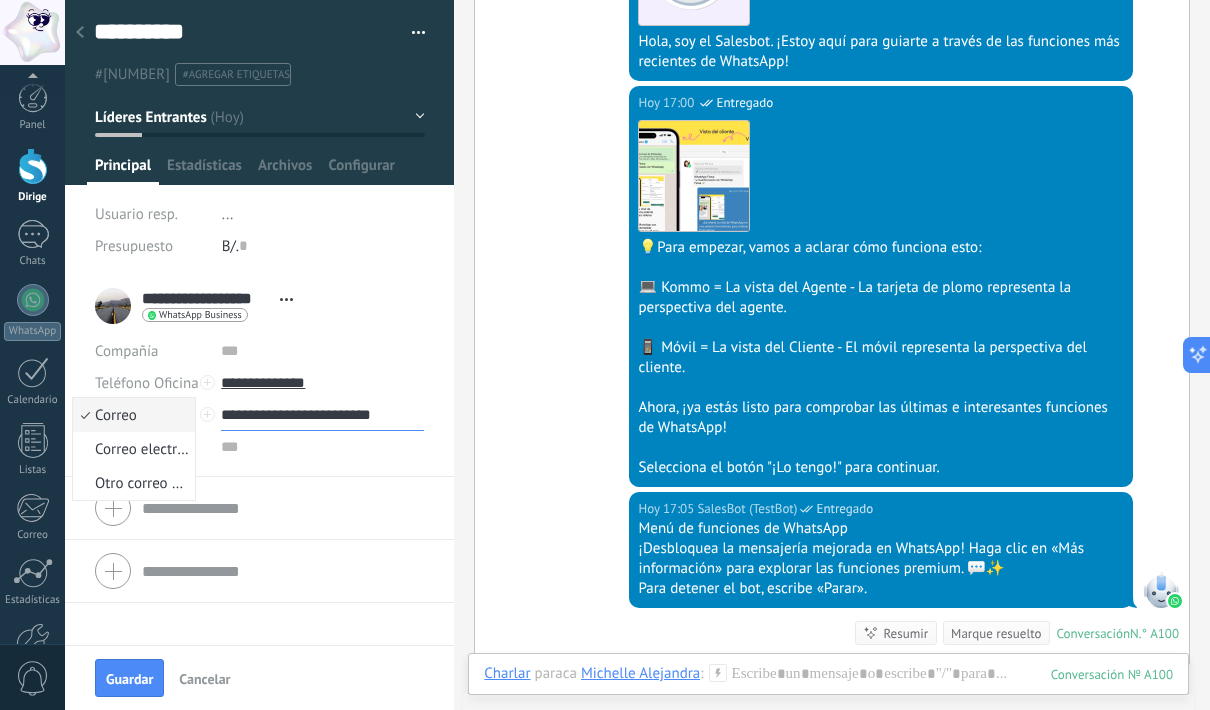type on "**********" 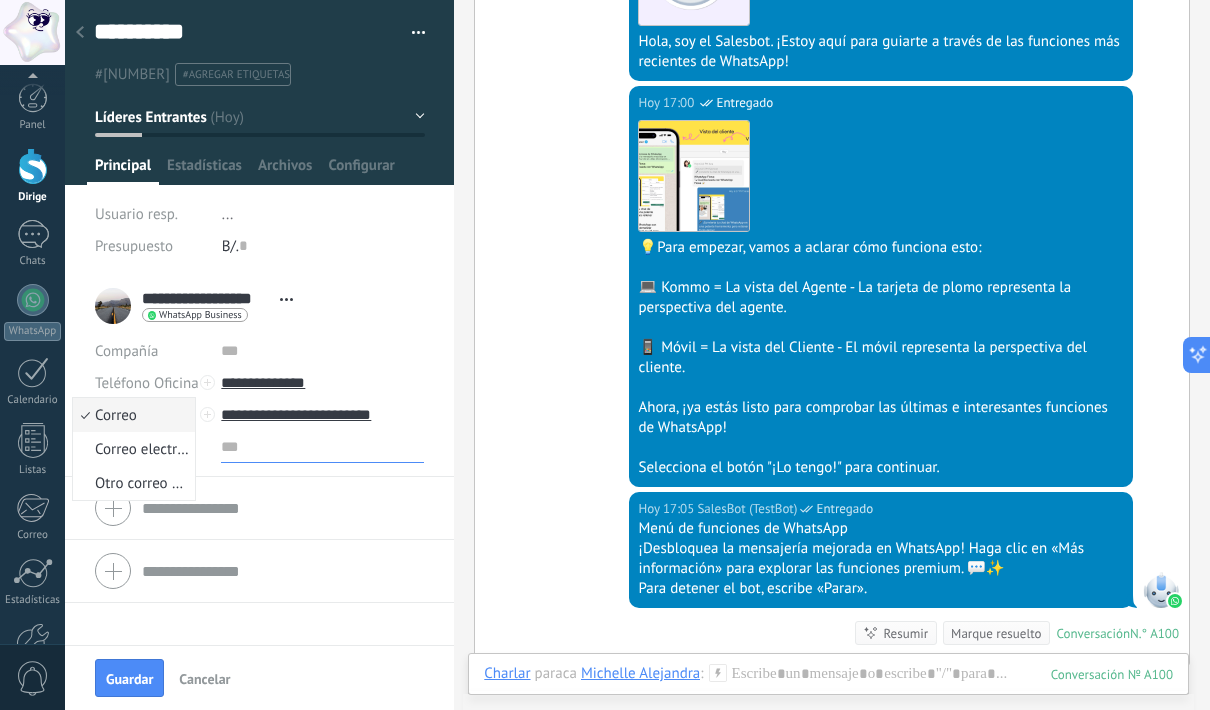 click at bounding box center [322, 447] 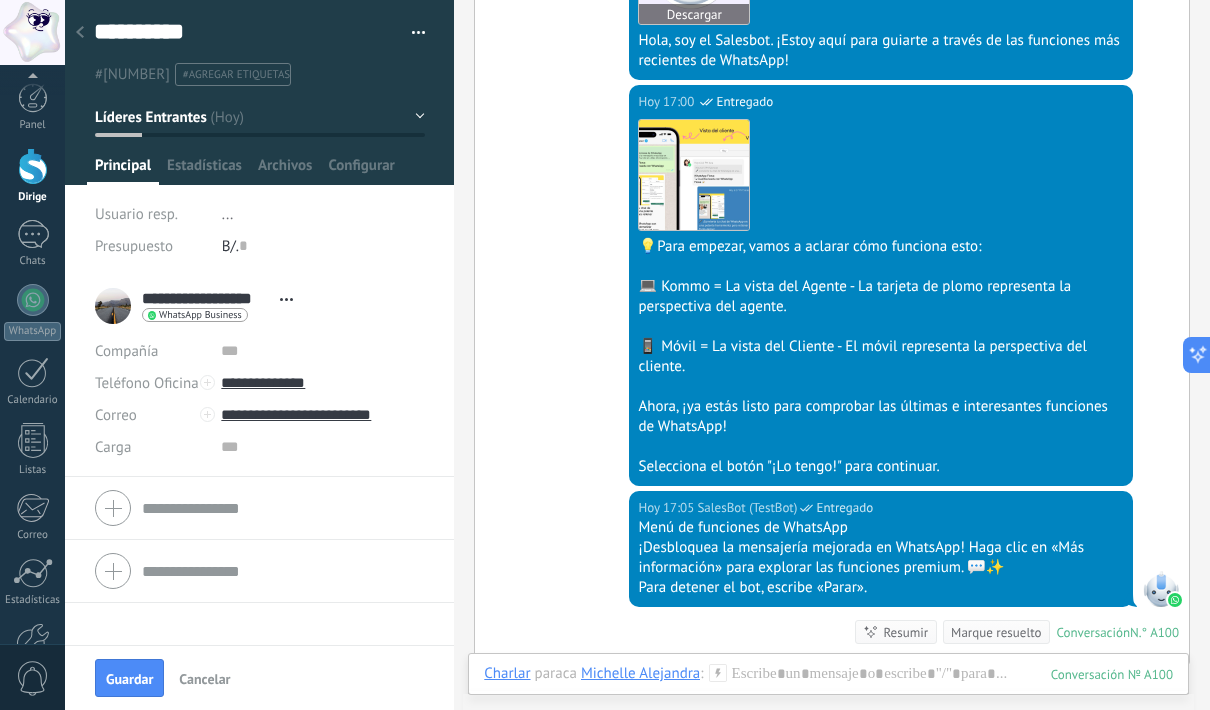 scroll, scrollTop: 548, scrollLeft: 0, axis: vertical 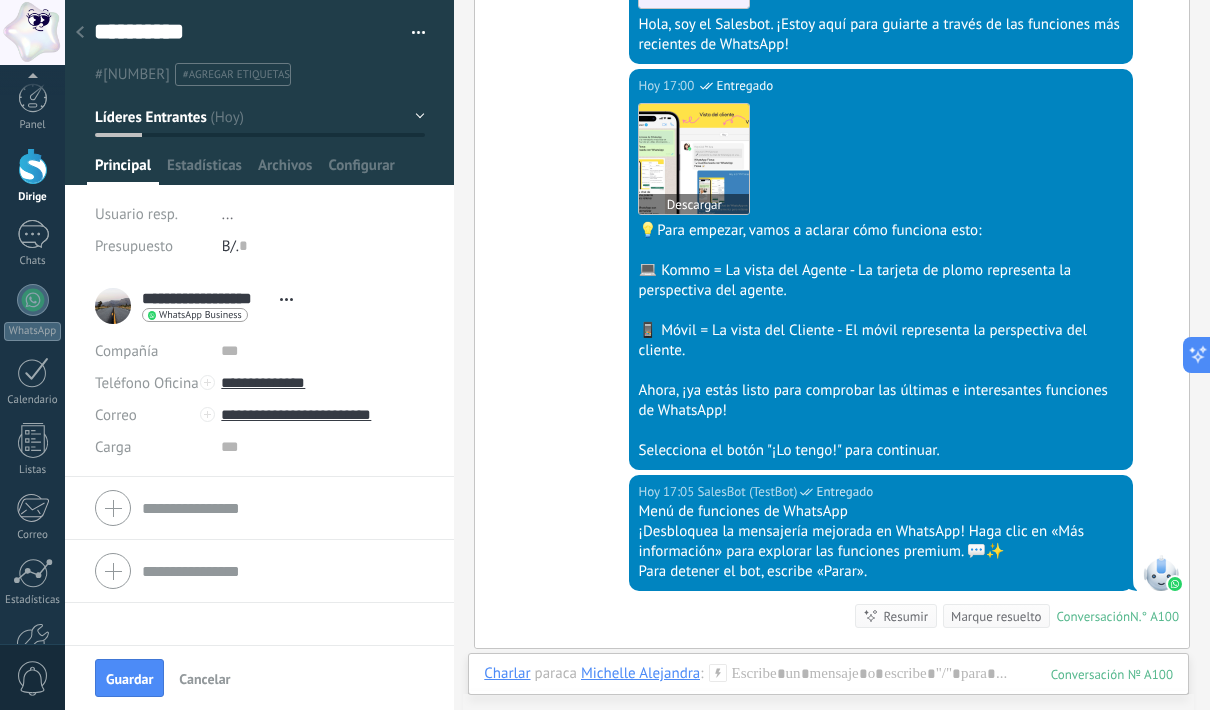click at bounding box center (694, 159) 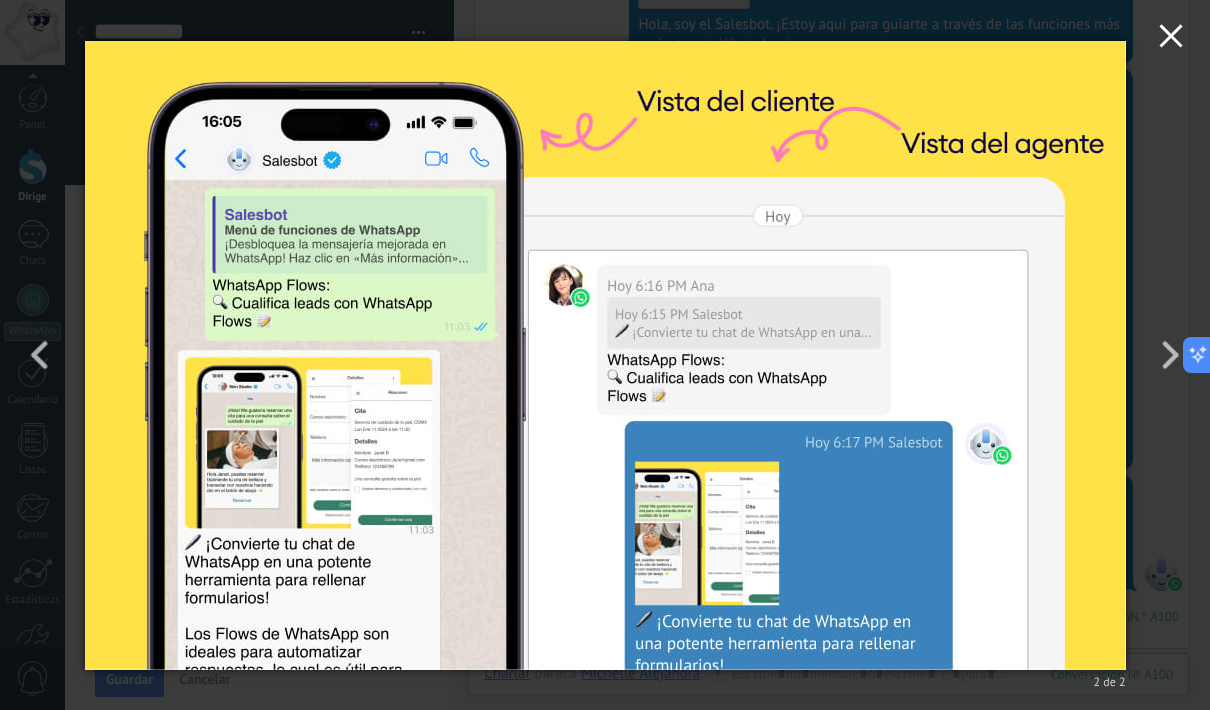 click 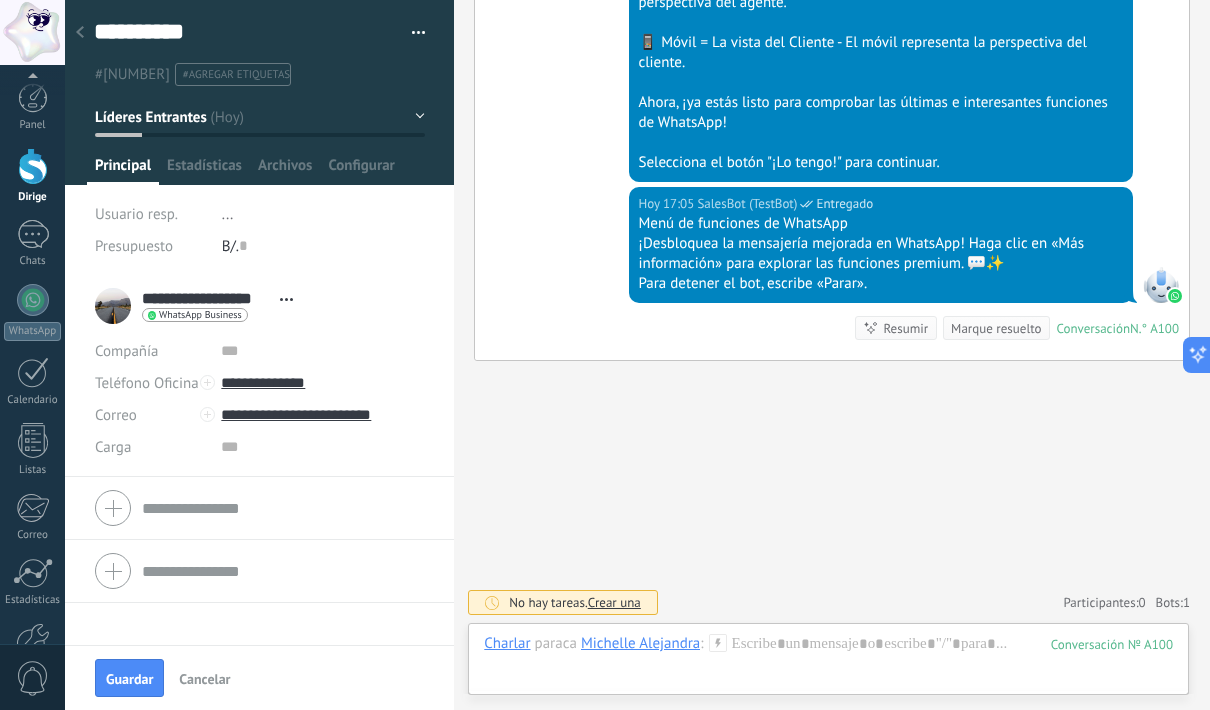 scroll, scrollTop: 838, scrollLeft: 0, axis: vertical 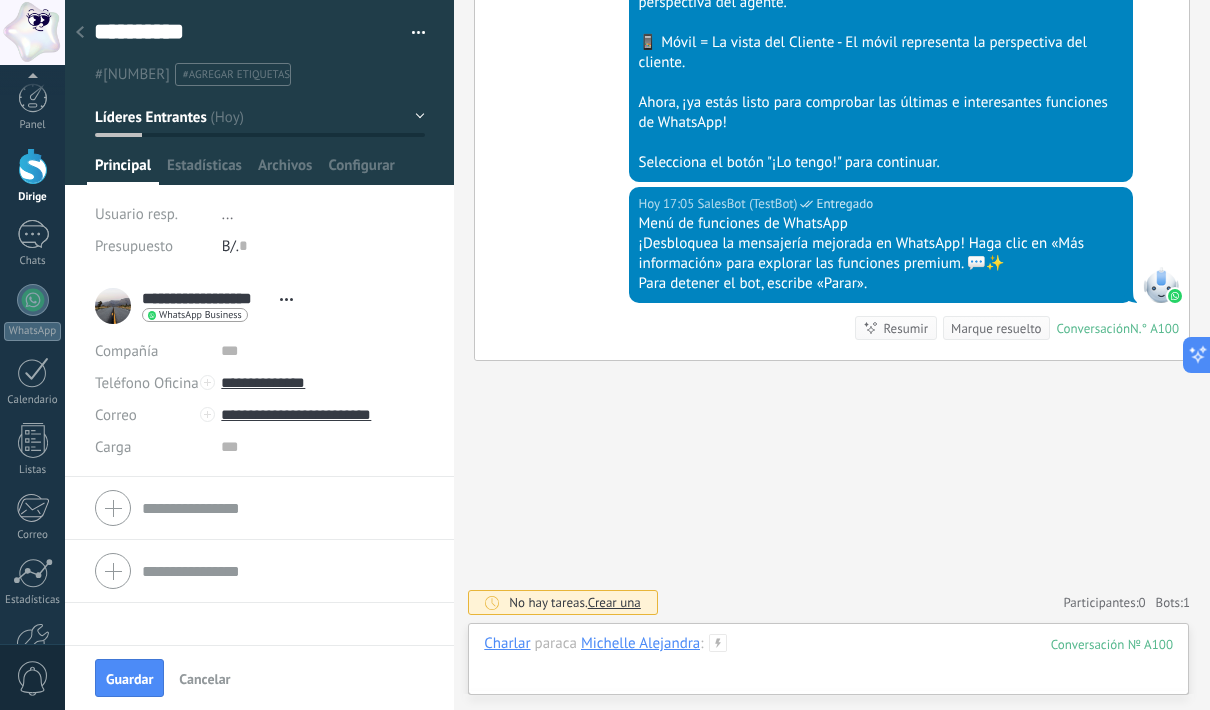 click at bounding box center (828, 664) 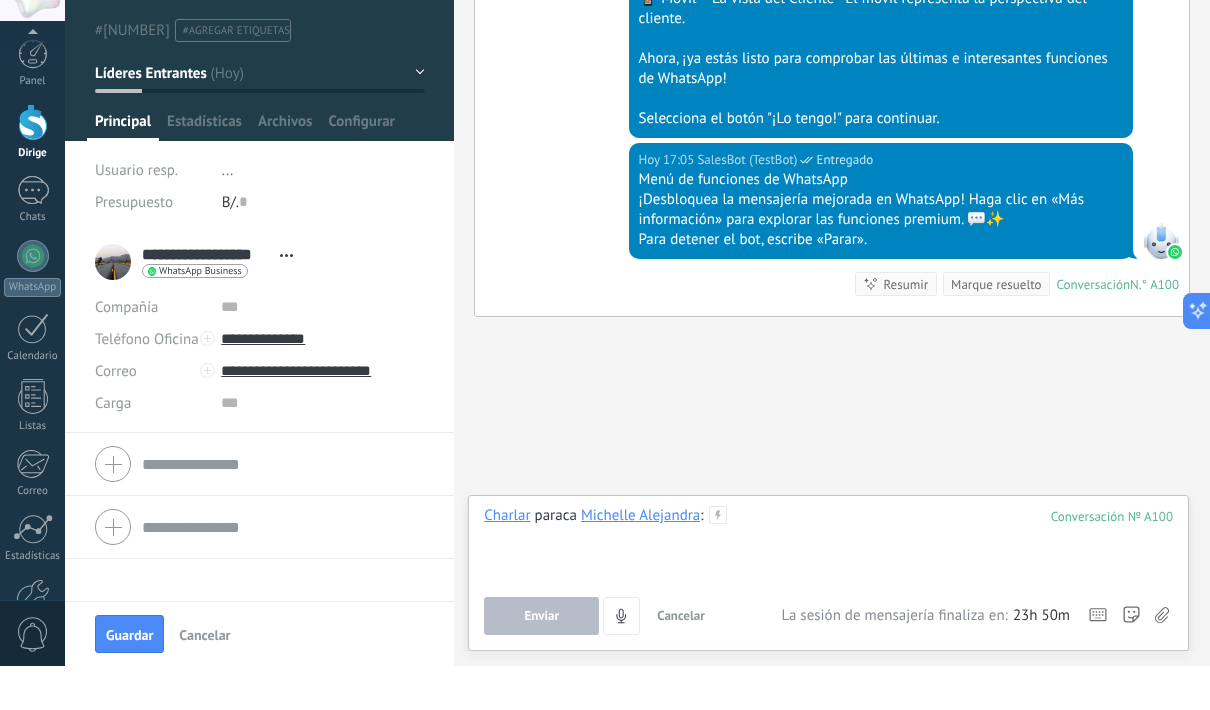 type 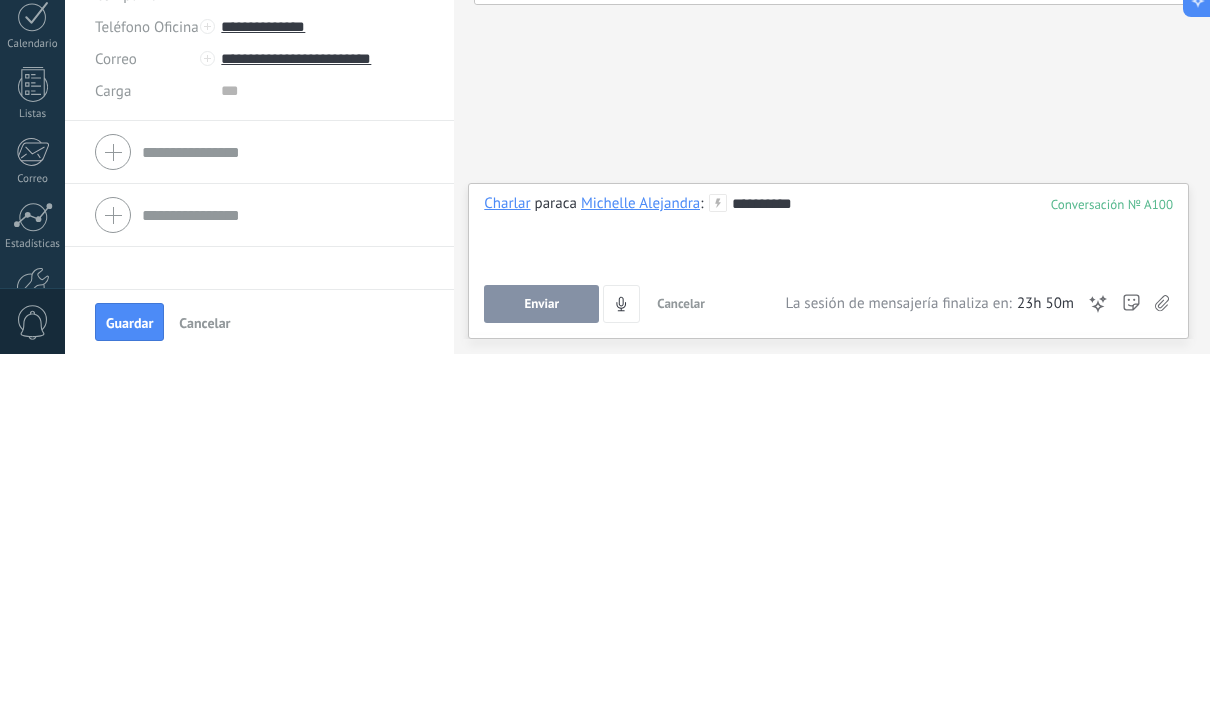 click on "Hoy [TIME] Buscar Cargar más Hoy Hoy Creación:  2 eventos   Expandir Hoy [TIME] Michelle Alejandra  ¡Hola! Estoy listo para probar WhatsApp en Kommo. Mi código de verificación es nPB3Ji Conversación  N.° A100 Conversación № A100 Hoy [TIME] Robot  El valor del campo «Nombre»  se establece en «Kommo Demo» Hoy [TIME] Robot  El valor del campo «Teléfono»  se establece en «[PHONE]» Michelle Alejandra Michelle Alejandra  Hoy [TIME] SalesBot (TestBot)  Entregado Descargar Hola, soy el Salesbot. ¡Estoy aquí para guiarte a través de las funciones más recientes de WhatsApp! Hoy [TIME] SalesBot (TestBot)  Entregado Descargar 💡Para empezar, vamos a aclarar cómo funciona esto: 💻 Kommo = La vista del Agente - La tarjeta de plomo representa la perspectiva del agente. 📱 Móvil = La vista del Cliente - El móvil representa la perspectiva del cliente. Ahora, ¡ya estás listo para comprobar las últimas e interesantes funciones de WhatsApp! Hoy [TIME] SalesBot (TestBot)  Resumir" at bounding box center [832, -63] 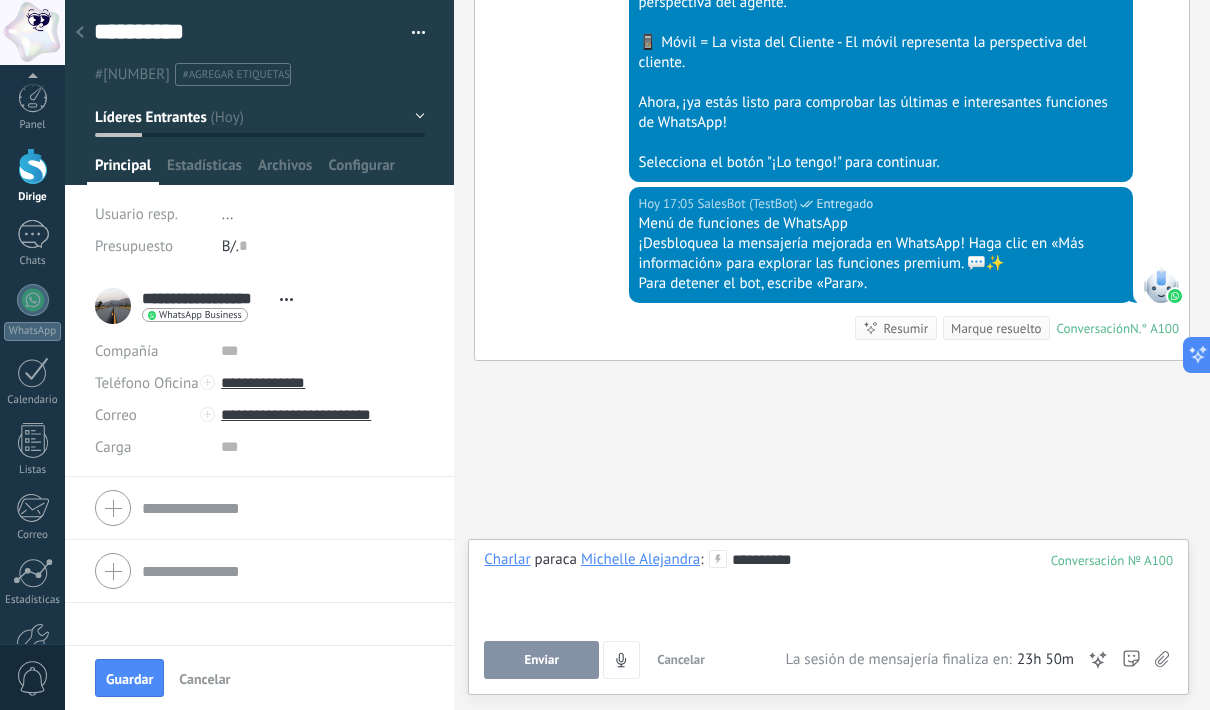 click on "Enviar" at bounding box center (541, 660) 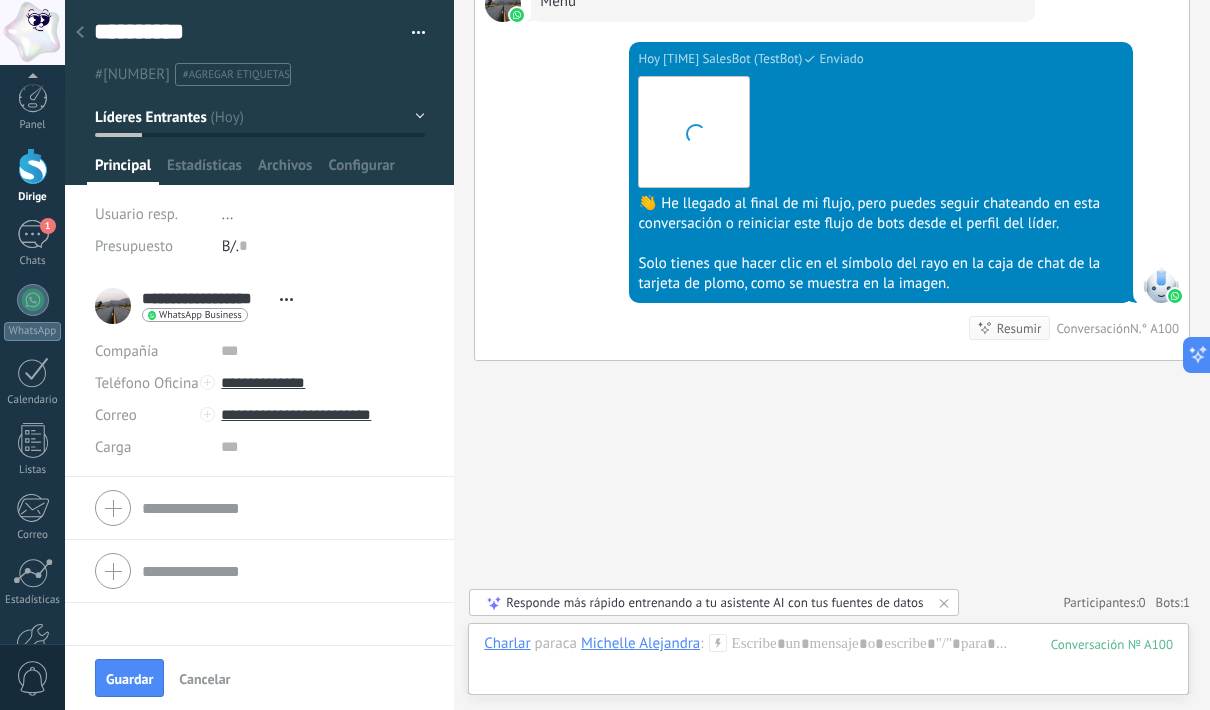 scroll, scrollTop: 2074, scrollLeft: 0, axis: vertical 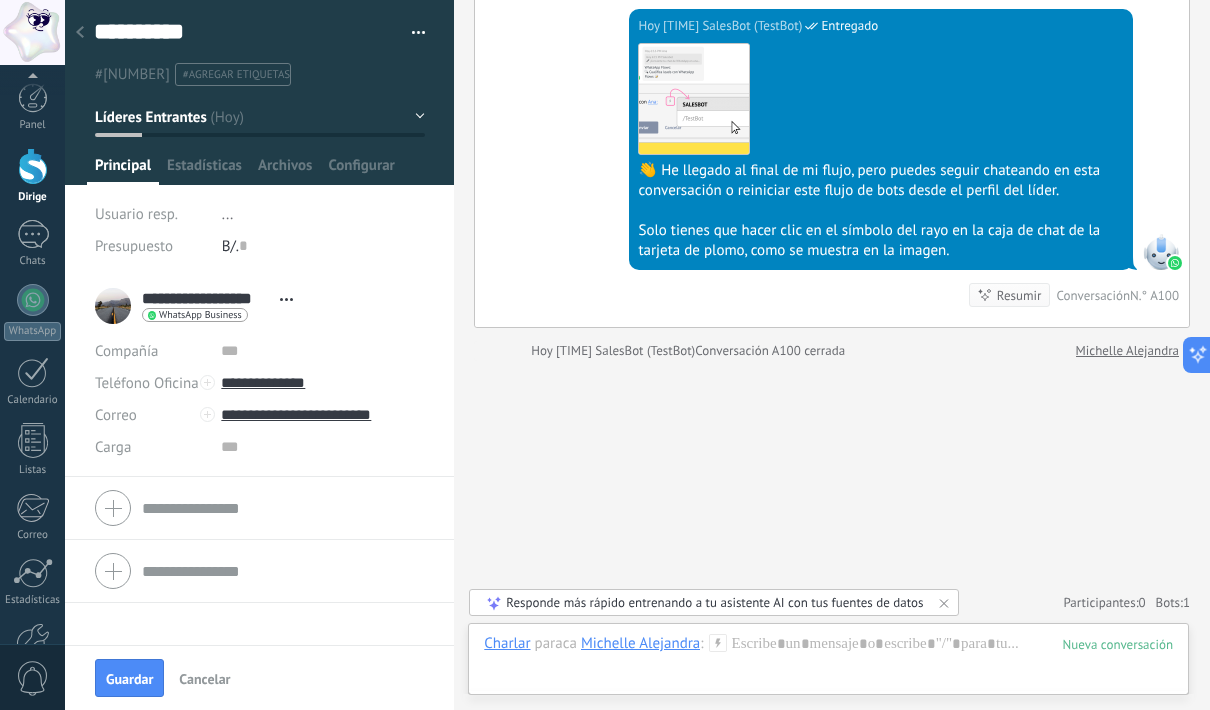 click 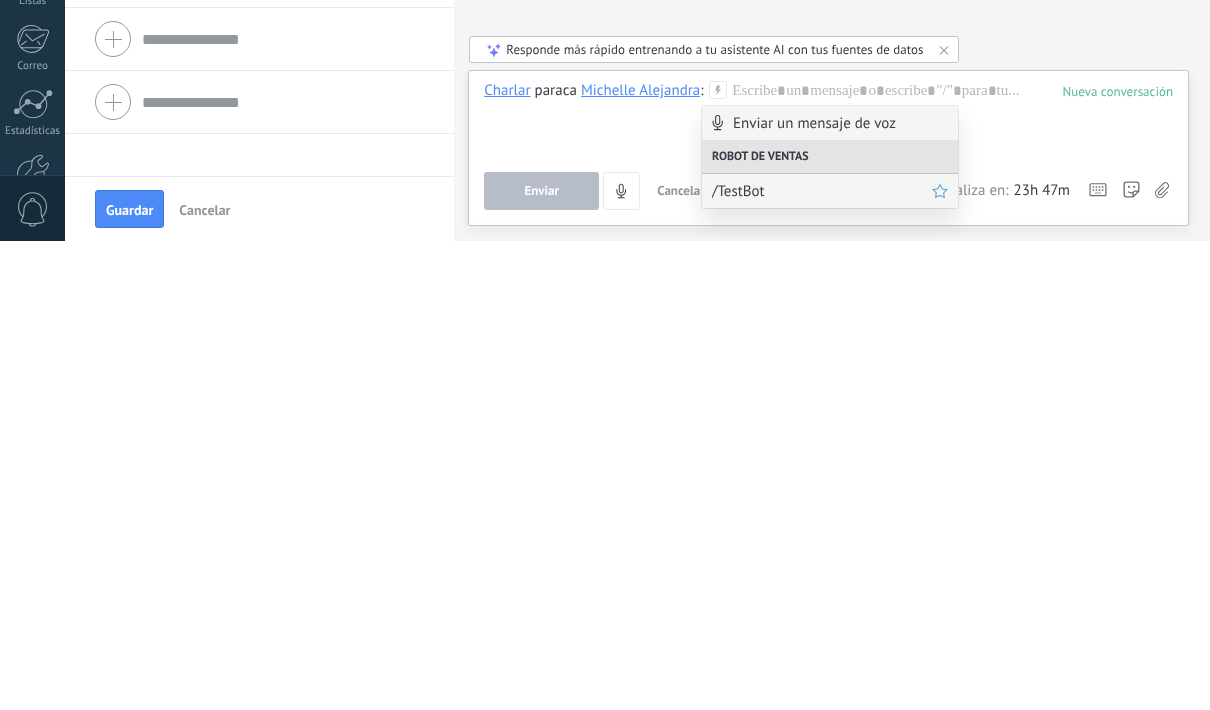 click on "/TestBot" at bounding box center [822, 660] 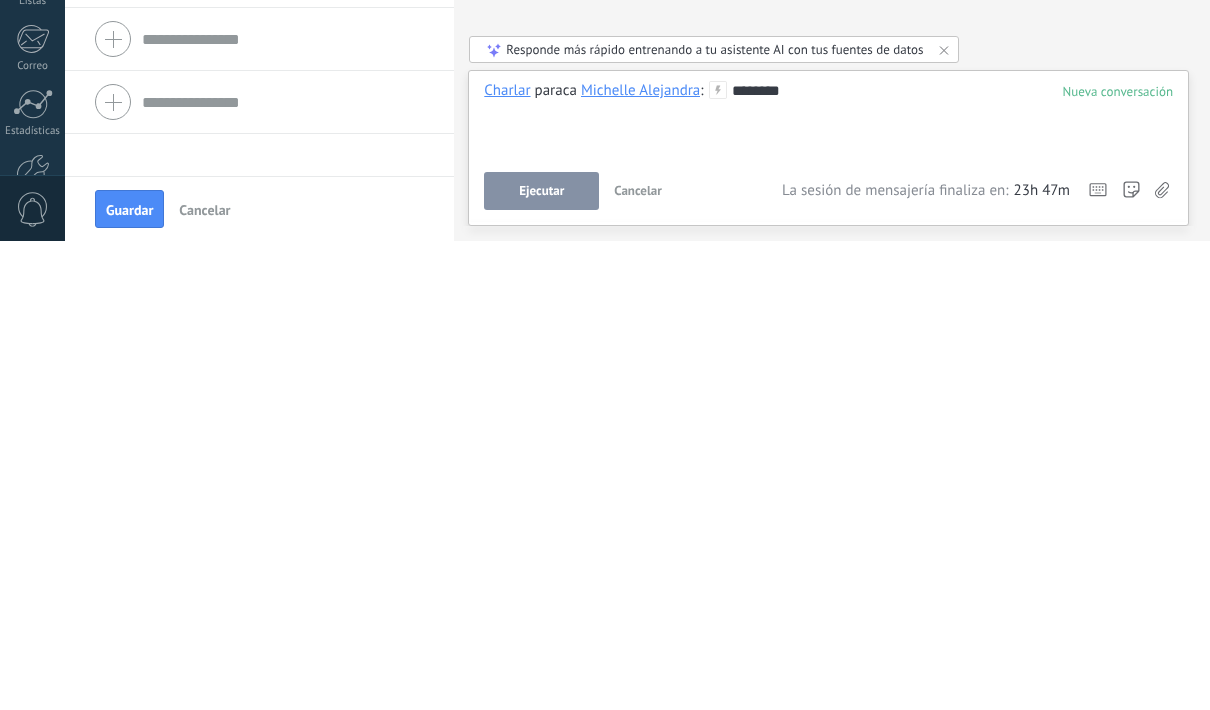 click on "********" at bounding box center [756, 559] 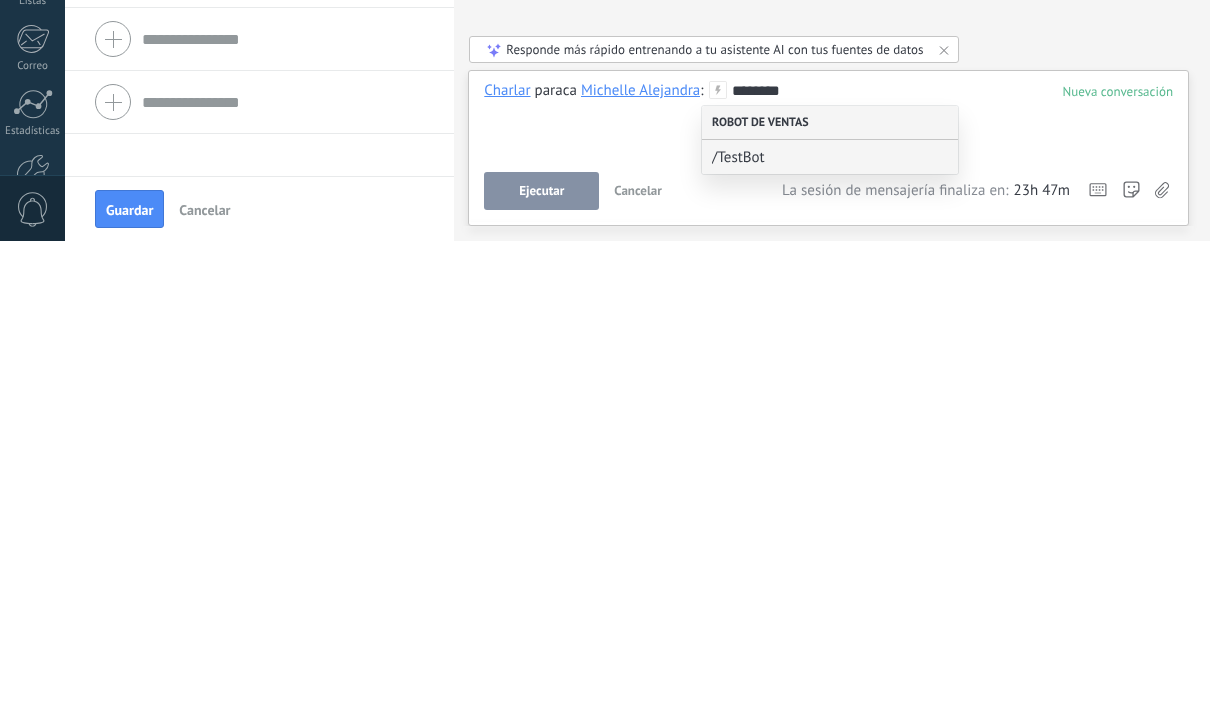 click on "Robot de ventas" at bounding box center [830, 592] 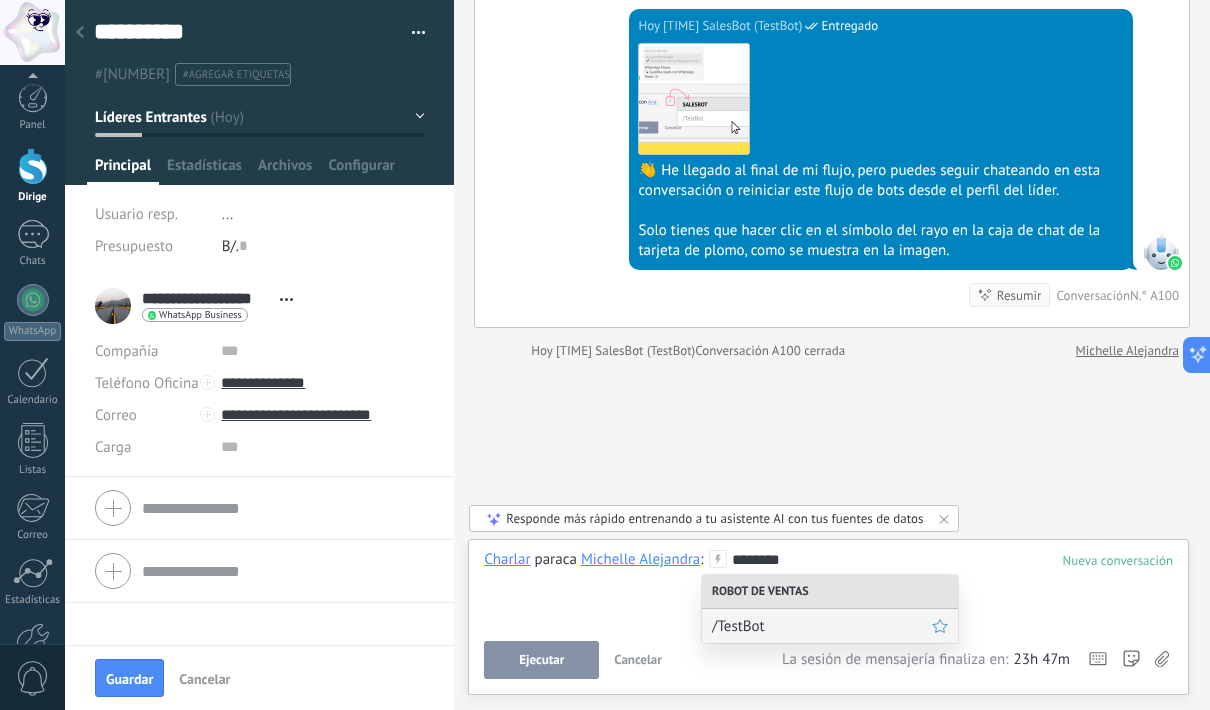 click on "/TestBot" at bounding box center (830, 626) 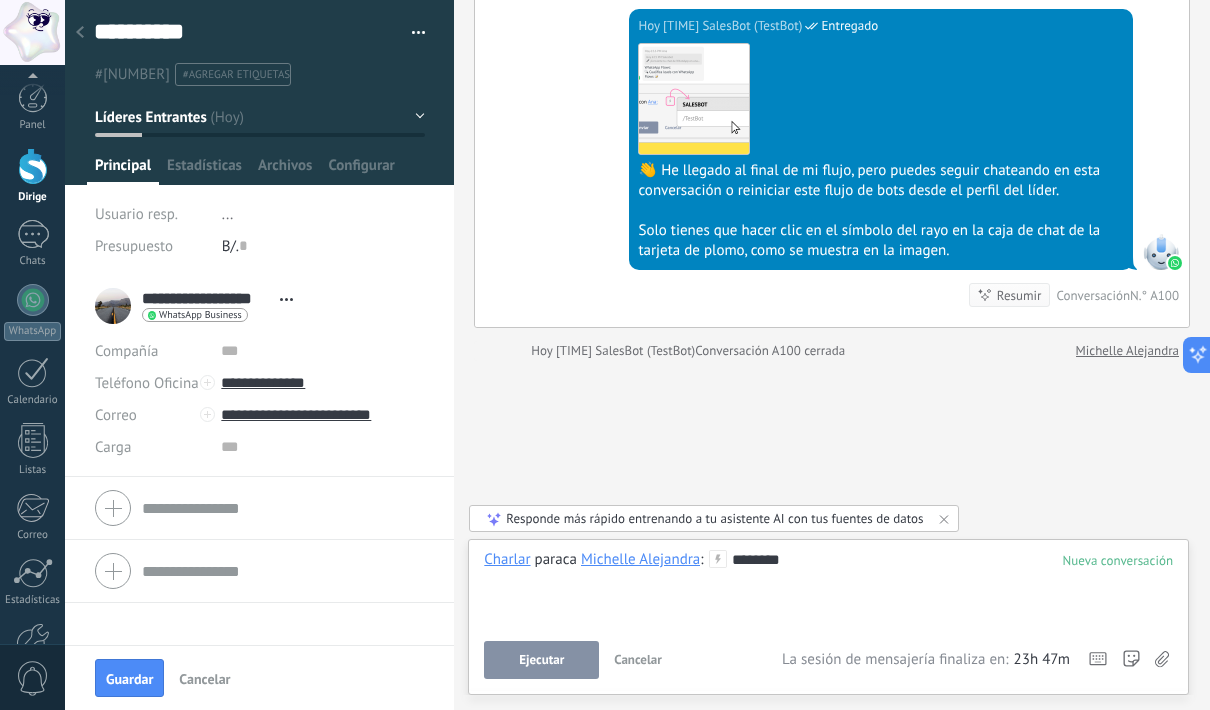 click on "Ejecutar" at bounding box center [541, 659] 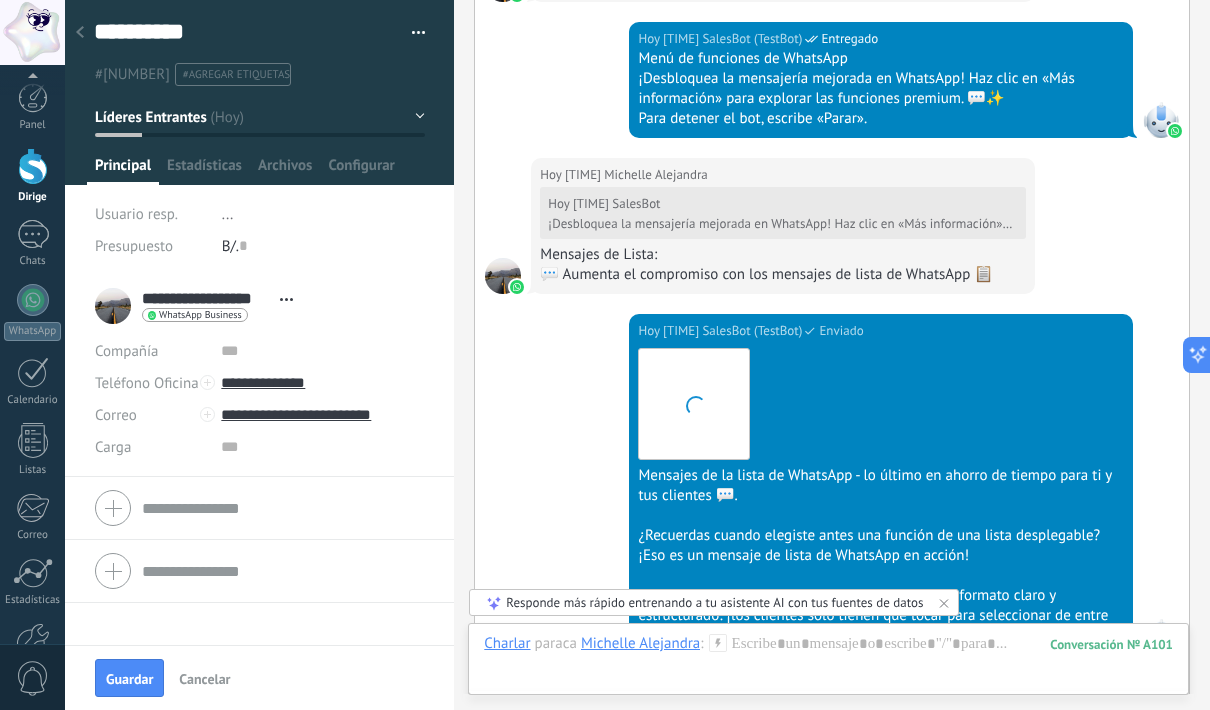 scroll, scrollTop: 4391, scrollLeft: 0, axis: vertical 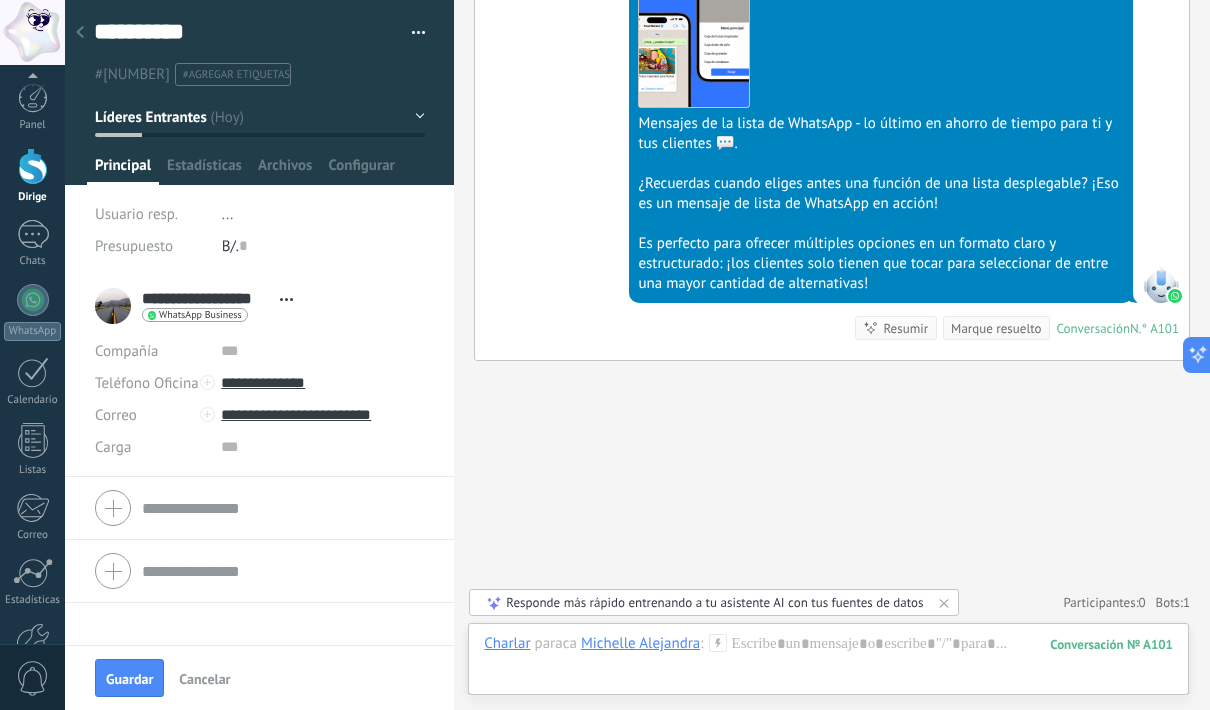 click on "Hoy [TIME] Buscar Cargar más Hoy Hoy Creación:  2 eventos   Expandir Hoy [TIME] Michelle Alejandra  ¡Hola! Estoy listo para probar WhatsApp en Kommo. Mi código de verificación es nPB3Ji Conversación  N.° A100 Hoy [TIME] Robot  El valor del campo «Nombre»  se establece en «Kommo Demo» Hoy [TIME] Robot  El valor del campo «Teléfono»  se establece en «[PHONE]» Michelle Alejandra Michelle Alejandra  Hoy [TIME] SalesBot (TestBot)  Entregado Descargar Hola, soy el Salesbot. ¡Estoy aquí para guiarte a través de las funciones más recientes de WhatsApp! Hoy [TIME] SalesBot (TestBot)  Entregado Descargar 💡Para empezar, vamos a aclarar cómo funciona esto: 💻 Kommo = La vista del Agente - La tarjeta de plomo representa la perspectiva del agente. 📱 Móvil = La vista del Cliente - El móvil representa la perspectiva del cliente. Ahora, ¡ya estás listo para comprobar las últimas e interesantes funciones de WhatsApp! Selecciona el botón "¡Lo tengo!" para continuar. Hoy [TIME]" at bounding box center (832, -1840) 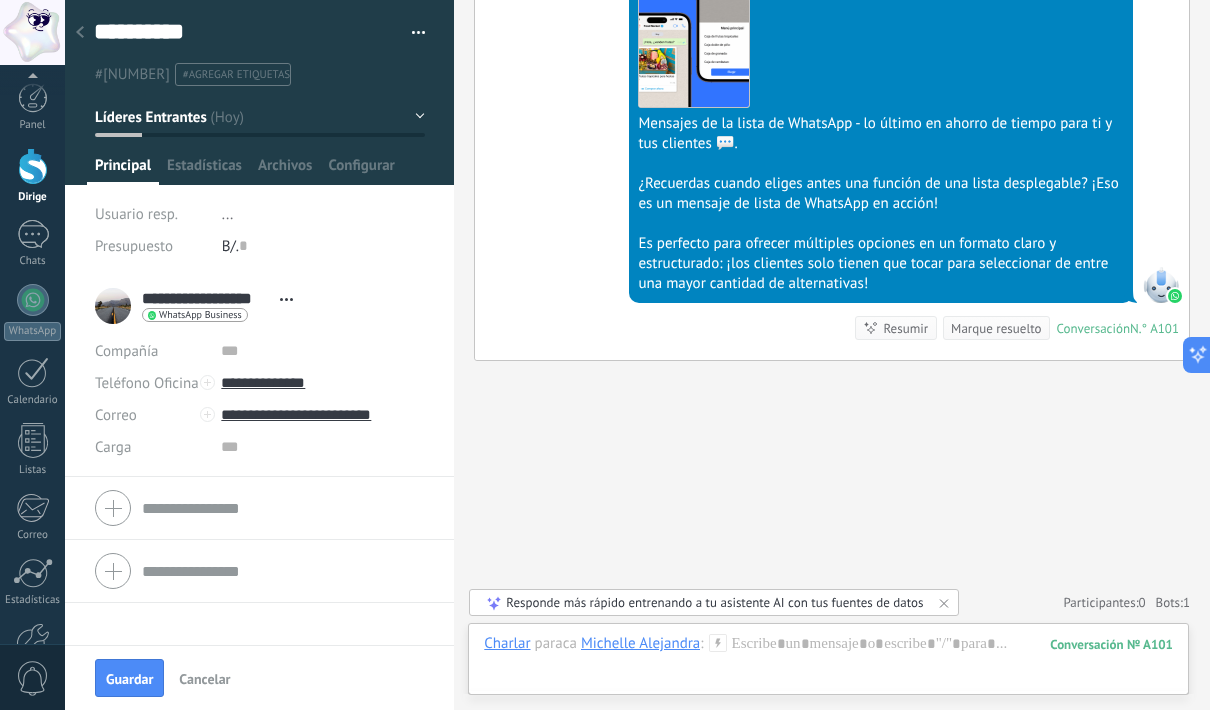scroll, scrollTop: 4391, scrollLeft: 0, axis: vertical 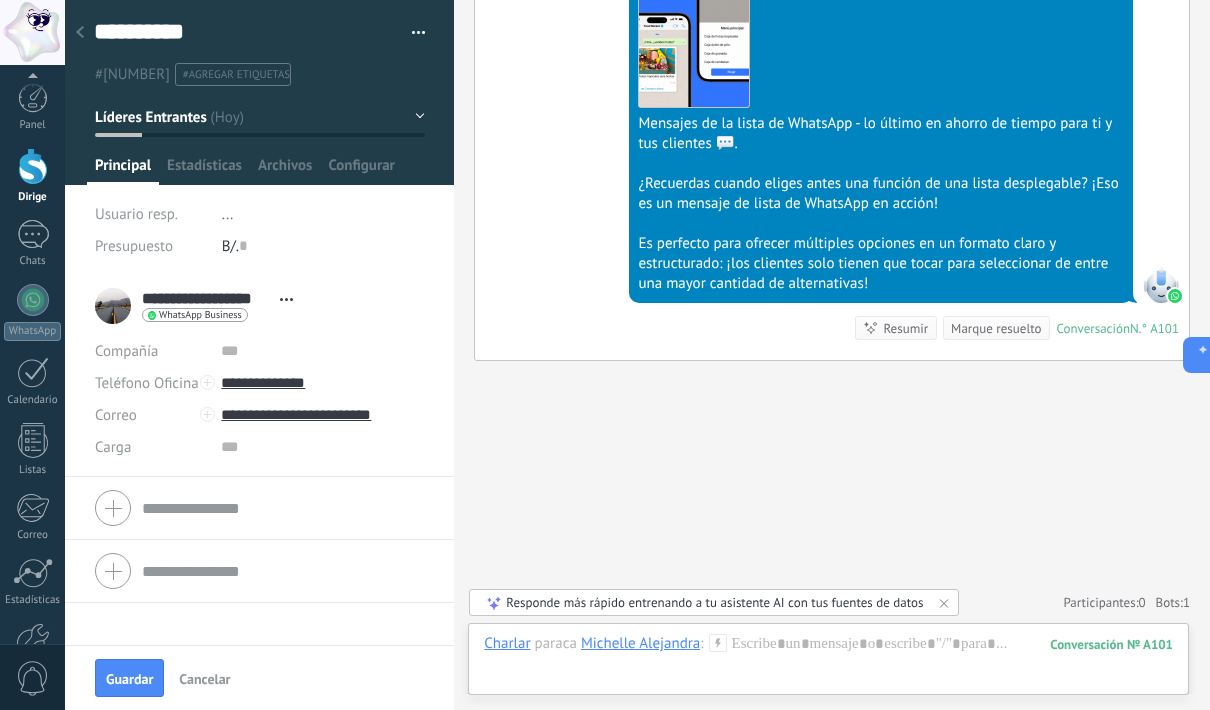 click on "Es perfecto para ofrecer múltiples opciones en un formato claro y estructurado: ¡los clientes solo tienen que tocar para seleccionar de entre una mayor cantidad de alternativas!" at bounding box center (881, 264) 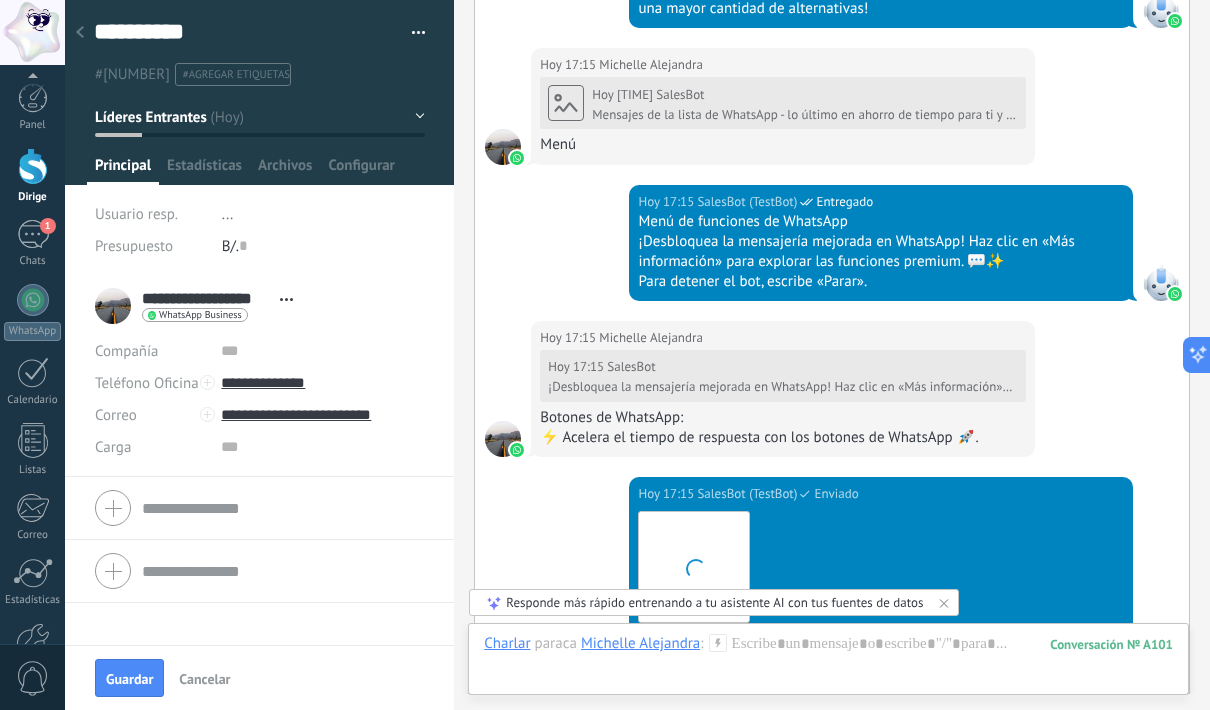 scroll, scrollTop: 5161, scrollLeft: 0, axis: vertical 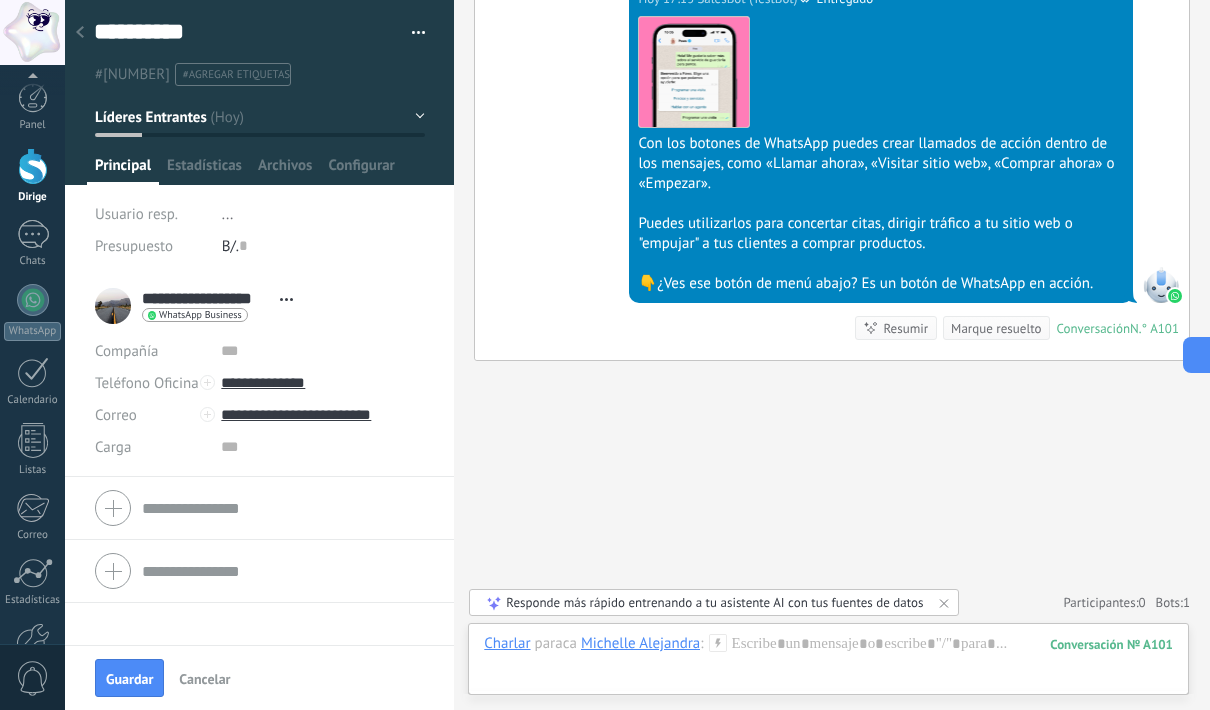 click on "Descargar" at bounding box center (881, 72) 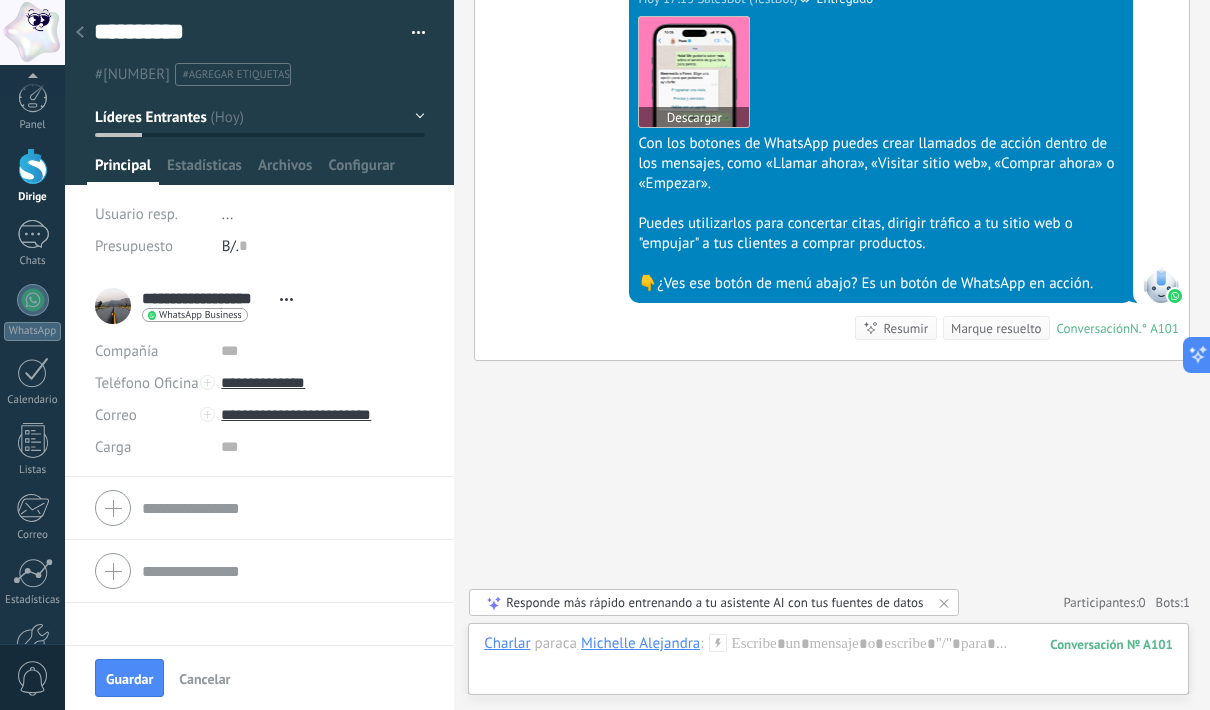 click at bounding box center (694, 72) 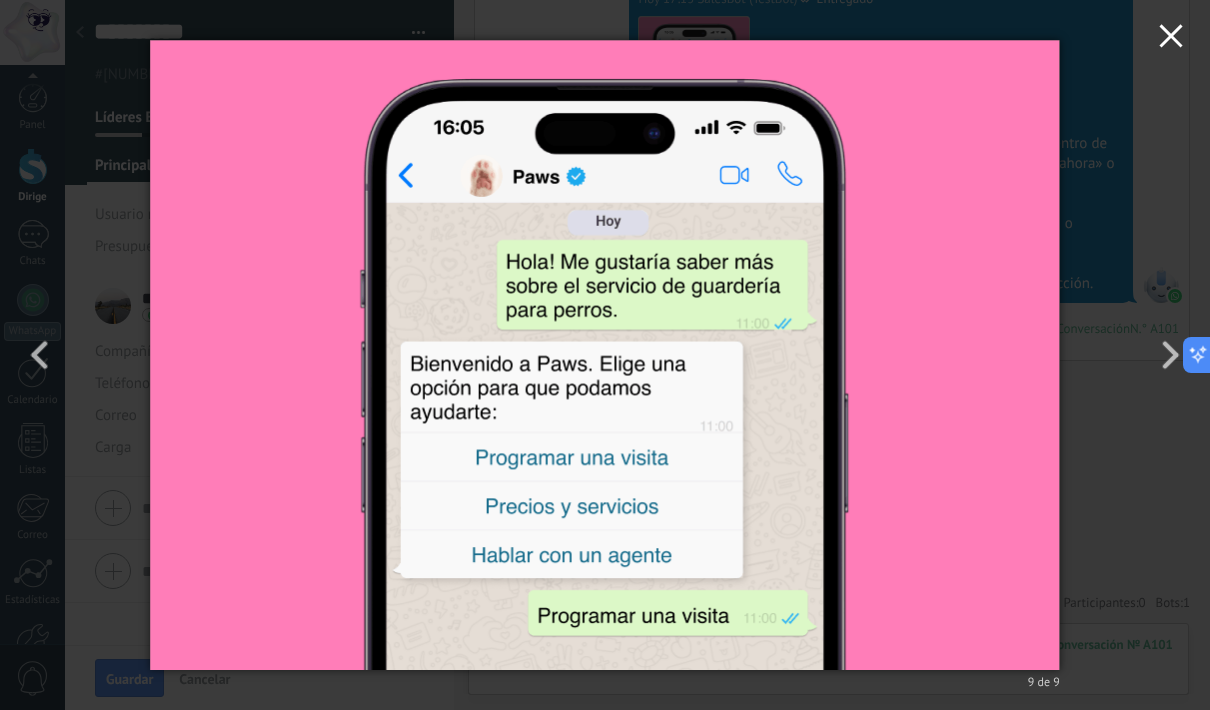 click 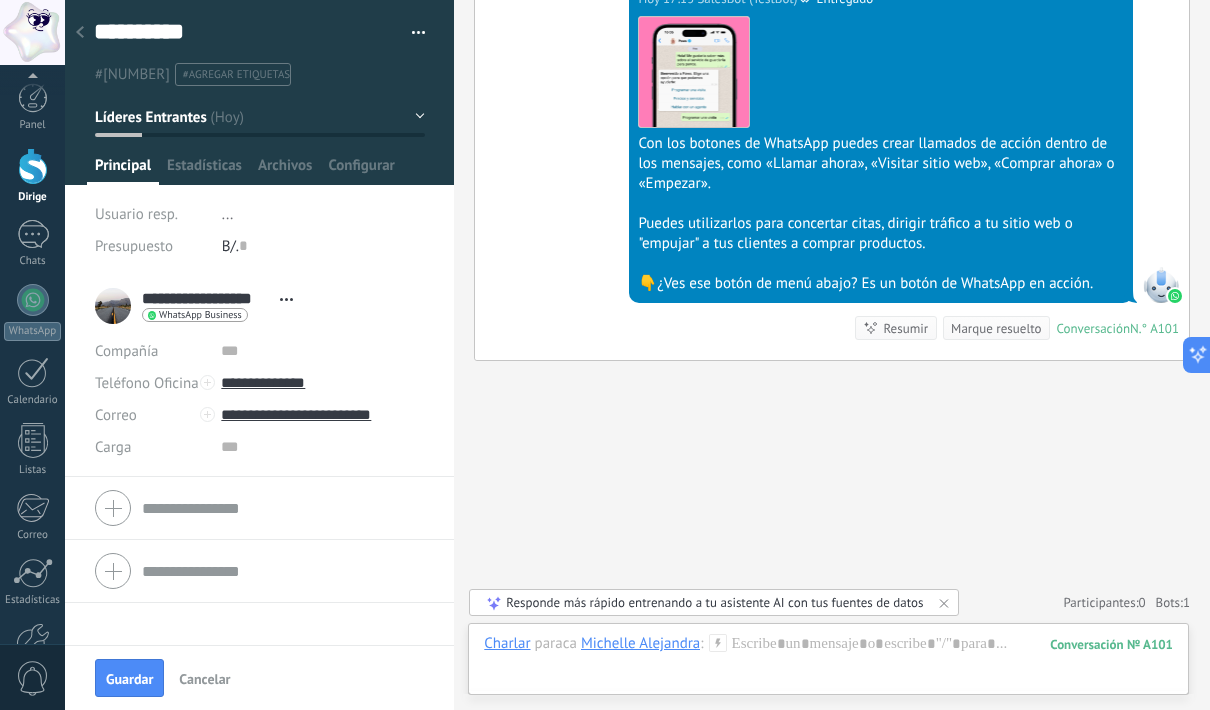 click on "Hoy [TIME] Buscar Cargar más Hoy Hoy Creación:  2 eventos   Expandir Hoy [TIME] Michelle Alejandra  ¡Hola! Estoy listo para probar WhatsApp en Kommo. Mi código de verificación es nPB3Ji Conversación  N.° A100 Hoy [TIME] Robot  El valor del campo «Nombre»  se establece en «Kommo Demo» Hoy [TIME] Robot  El valor del campo «Teléfono»  se establece en «[PHONE]» Michelle Alejandra Michelle Alejandra  Hoy [TIME] SalesBot (TestBot)  Entregado Descargar Hola, soy el Salesbot. ¡Estoy aquí para guiarte a través de las funciones más recientes de WhatsApp! Hoy [TIME] SalesBot (TestBot)  Entregado Descargar 💡Para empezar, vamos a aclarar cómo funciona esto: 💻 Kommo = La vista del Agente - La tarjeta de plomo representa la perspectiva del agente. 📱 Móvil = La vista del Cliente - El móvil representa la perspectiva del cliente. Ahora, ¡ya estás listo para comprobar las últimas e interesantes funciones de WhatsApp! Selecciona el botón "¡Lo tengo!" para continuar. Hoy [TIME]" at bounding box center (832, -2225) 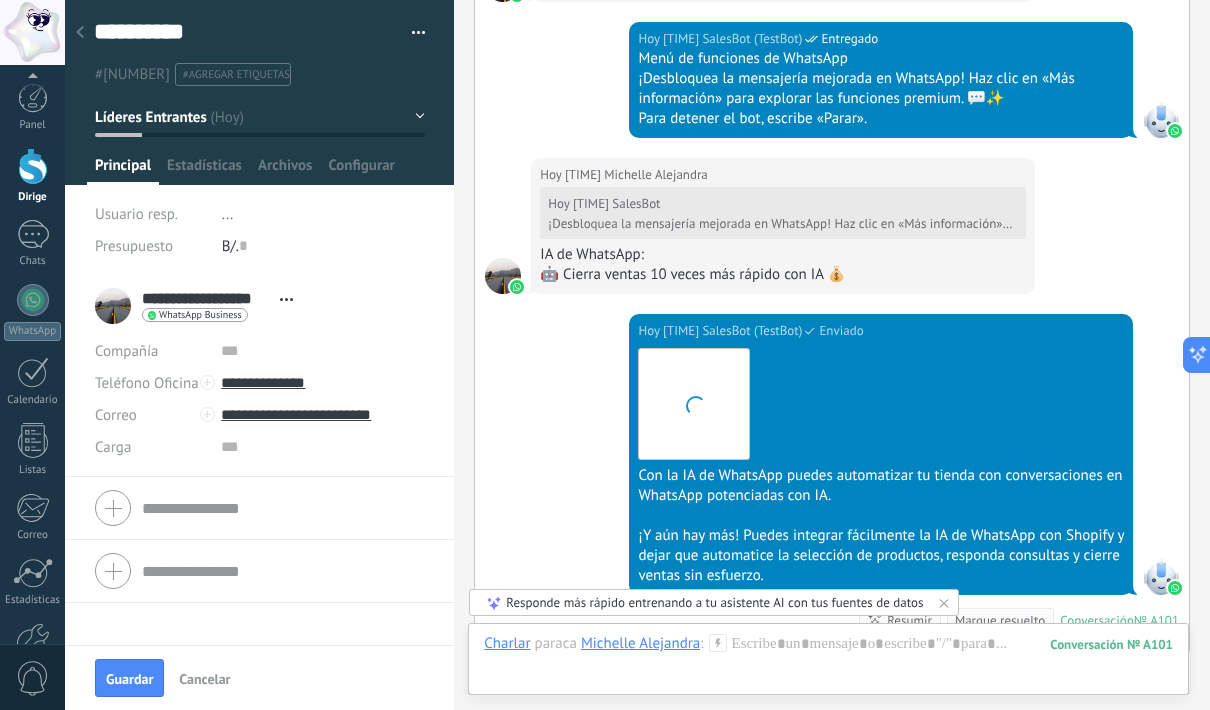 scroll, scrollTop: 5891, scrollLeft: 0, axis: vertical 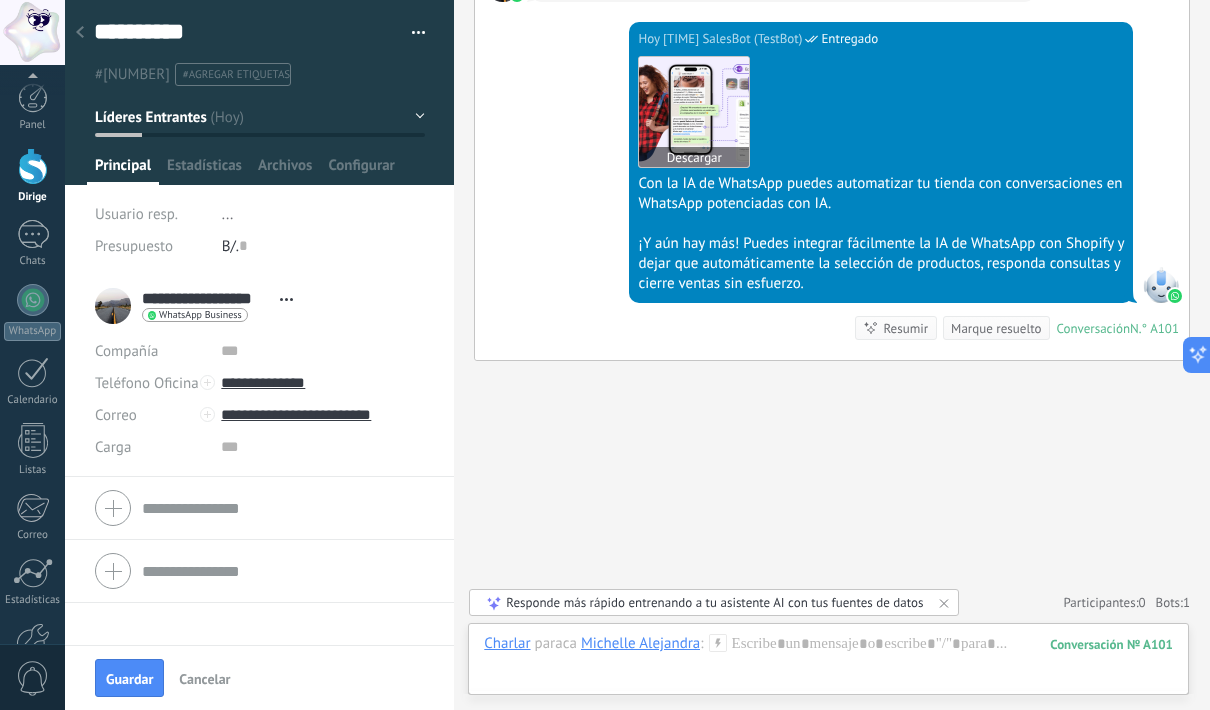 click at bounding box center [694, 112] 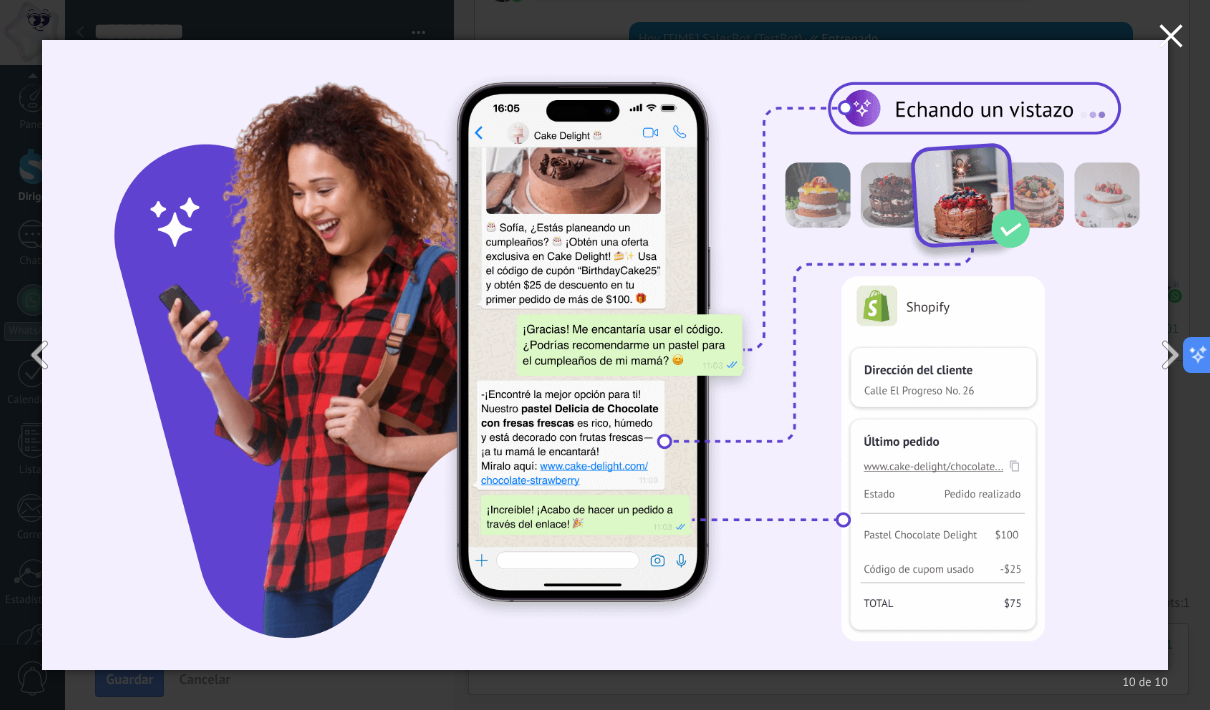 click 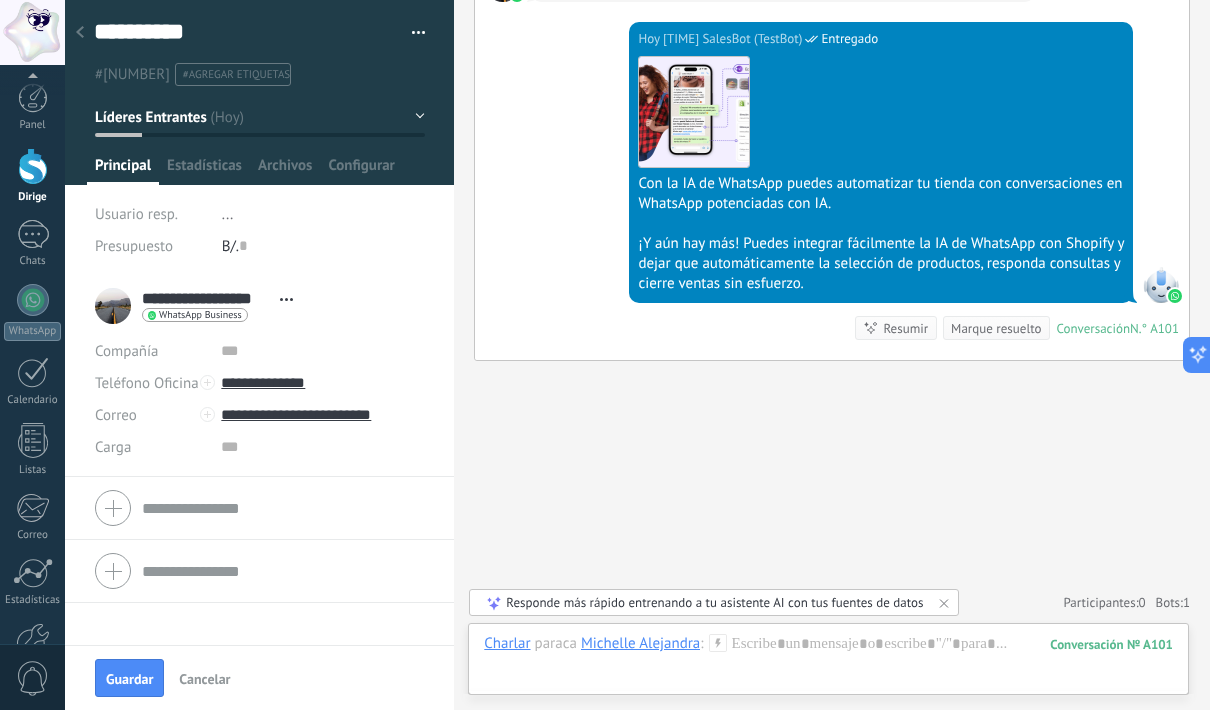 click on "Con la IA de WhatsApp puedes automatizar tu tienda con conversaciones en WhatsApp potenciadas con IA." at bounding box center [881, 194] 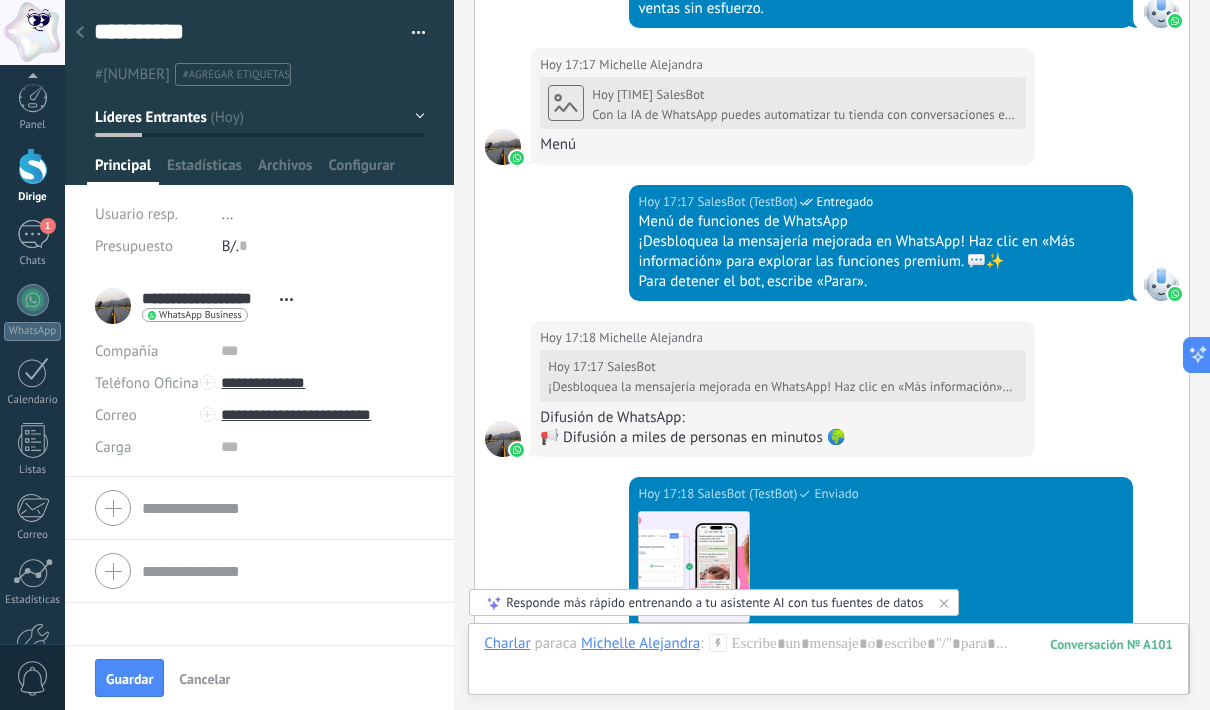 scroll, scrollTop: 6601, scrollLeft: 0, axis: vertical 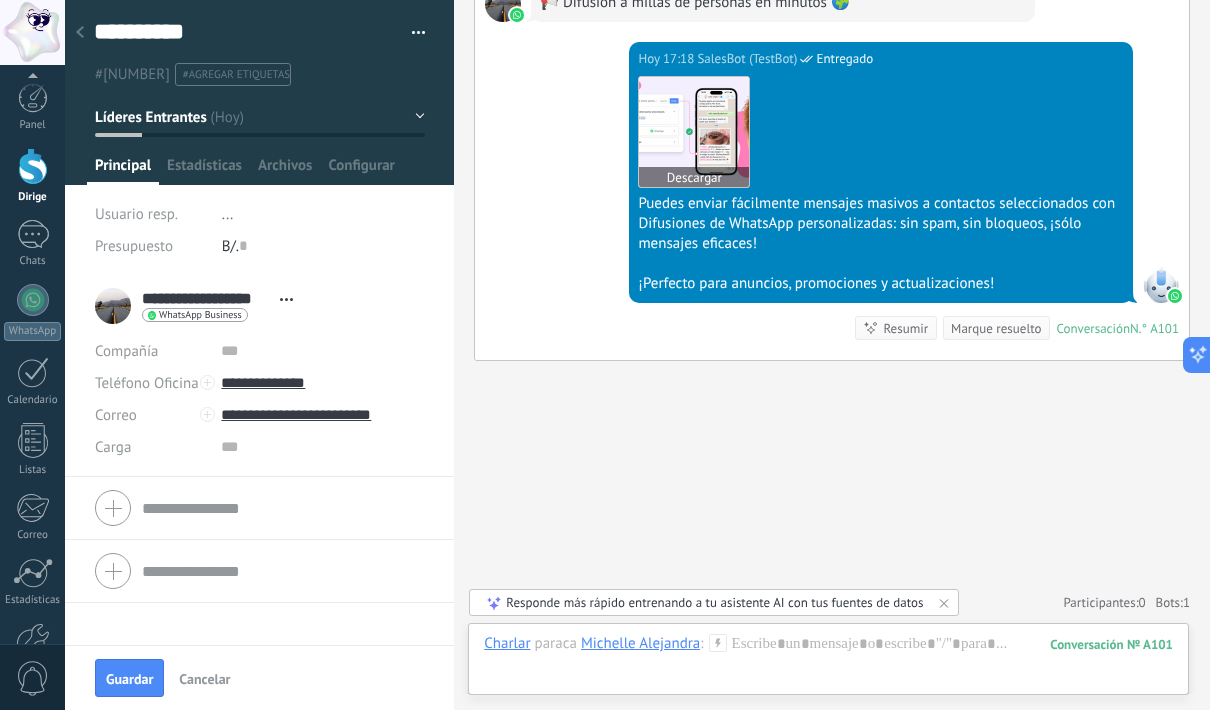 click at bounding box center [694, 132] 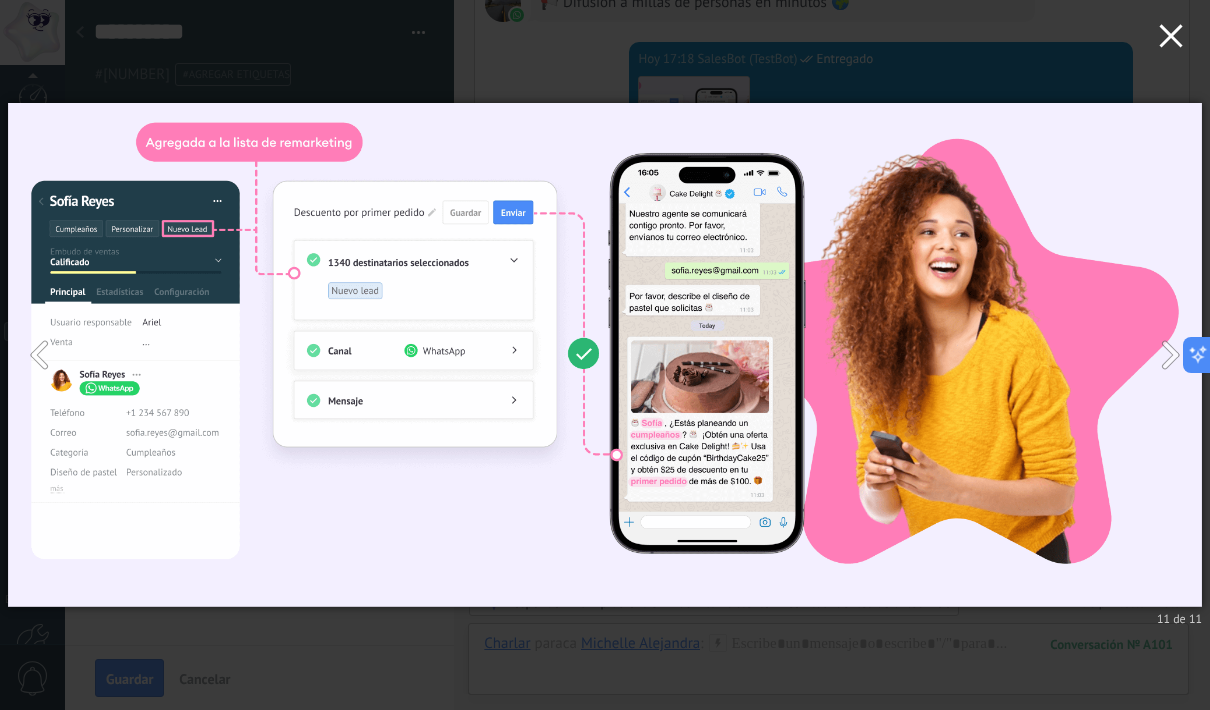 click 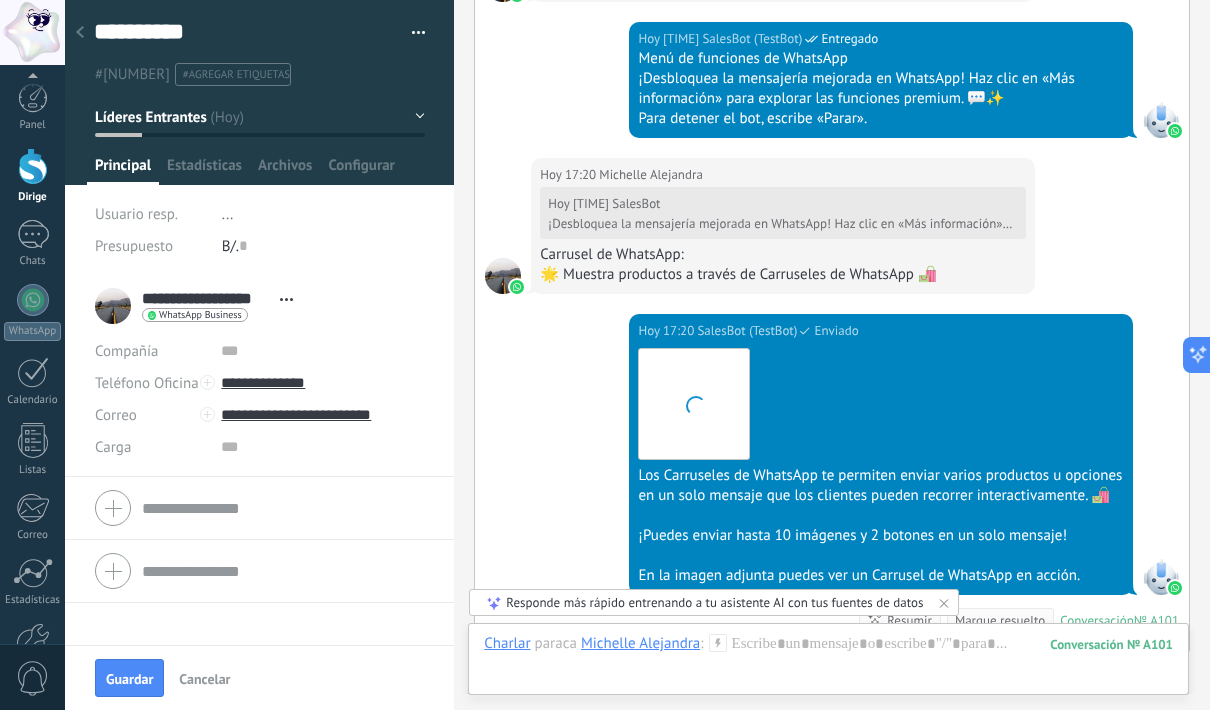 scroll, scrollTop: 8061, scrollLeft: 0, axis: vertical 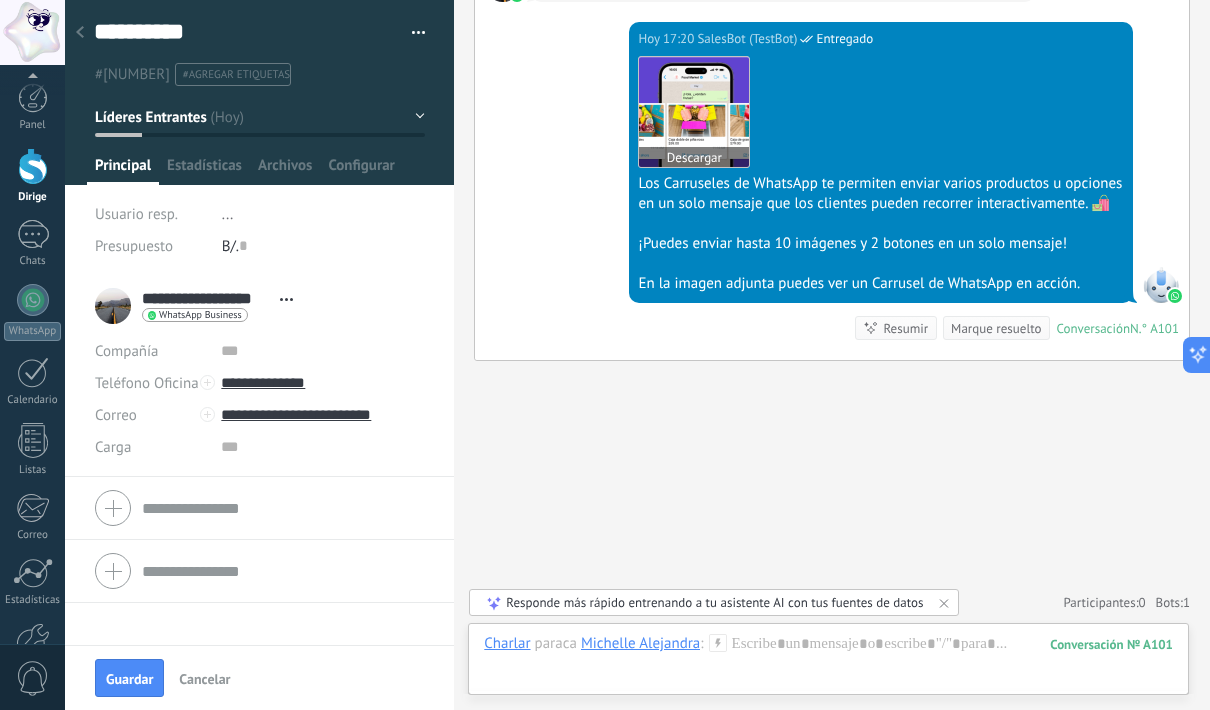 click at bounding box center (694, 112) 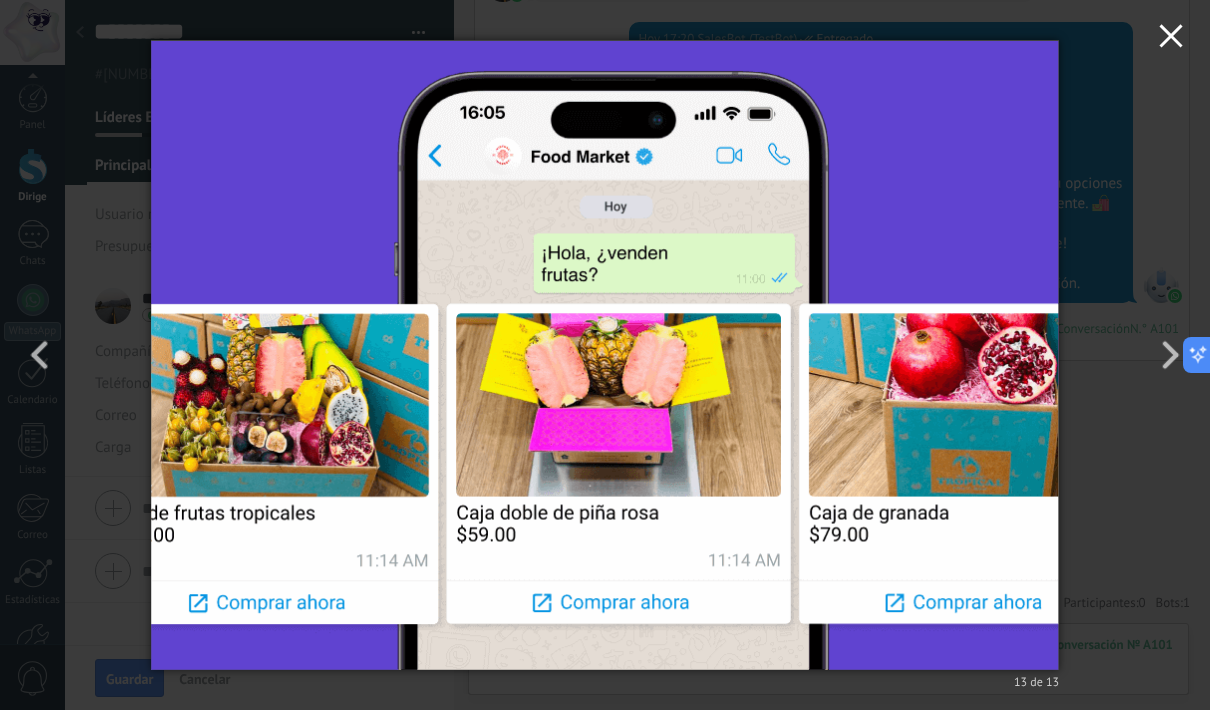 click 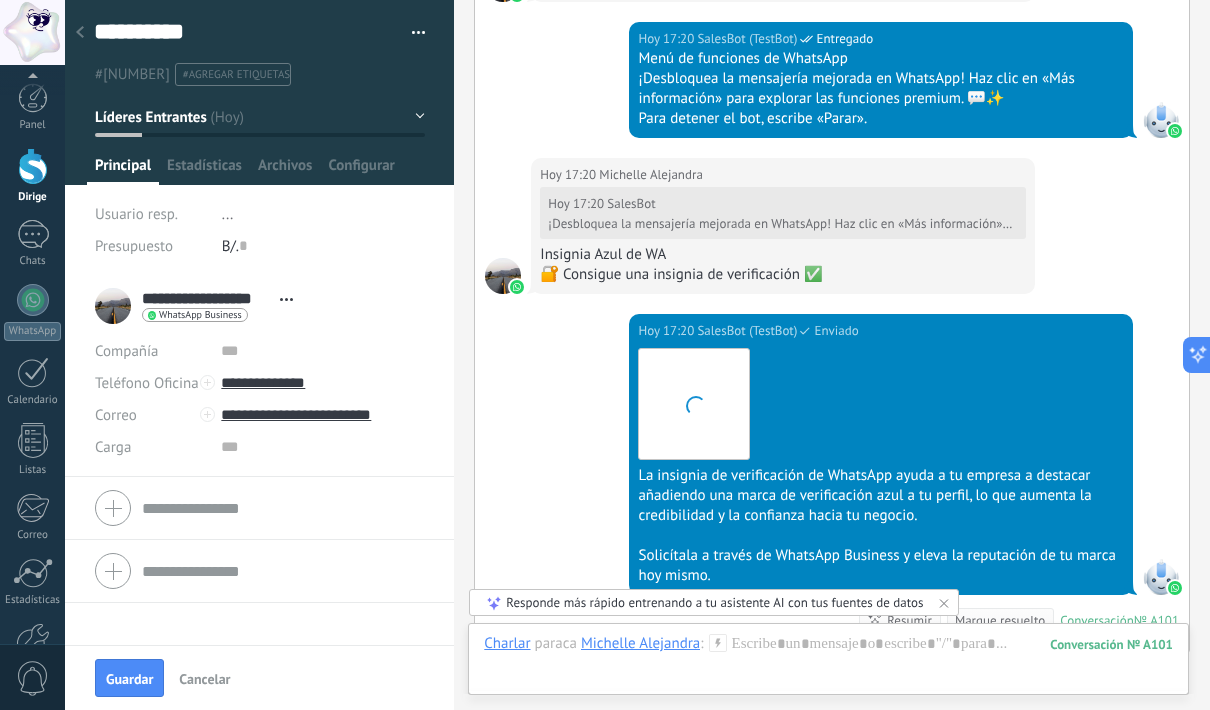 scroll, scrollTop: 8791, scrollLeft: 0, axis: vertical 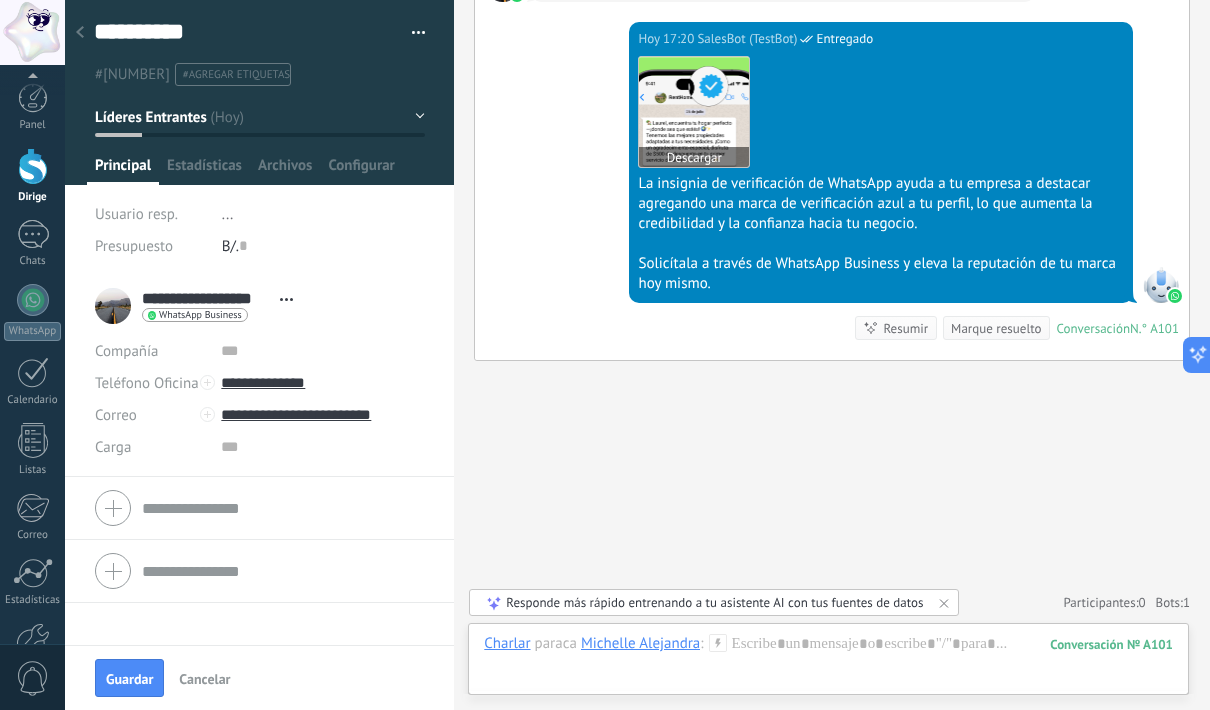 click at bounding box center [694, 112] 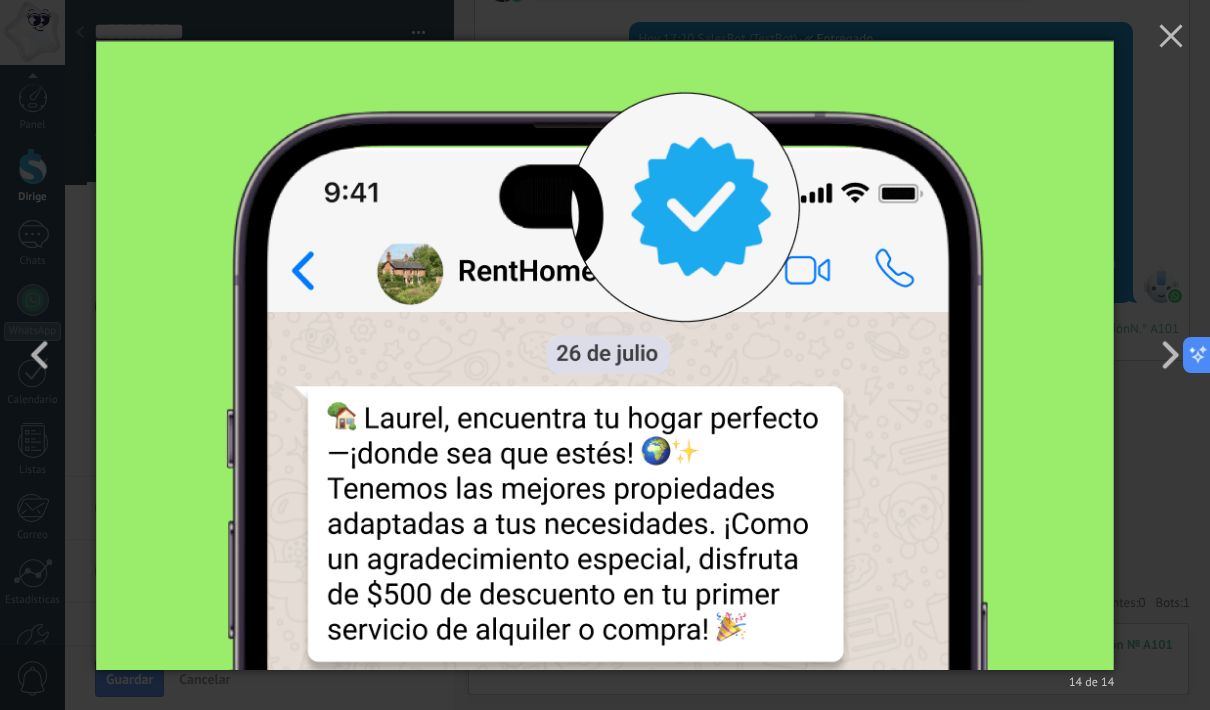 click at bounding box center [605, 355] 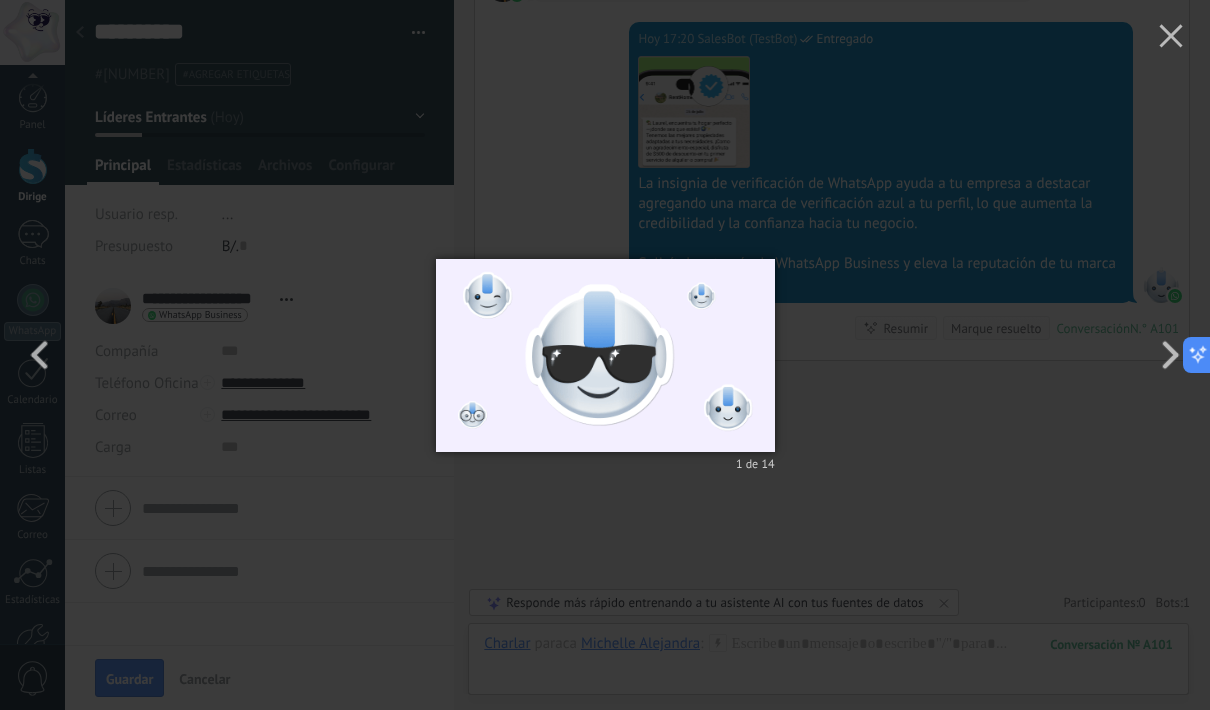 click on "1 de 14" at bounding box center [605, 355] 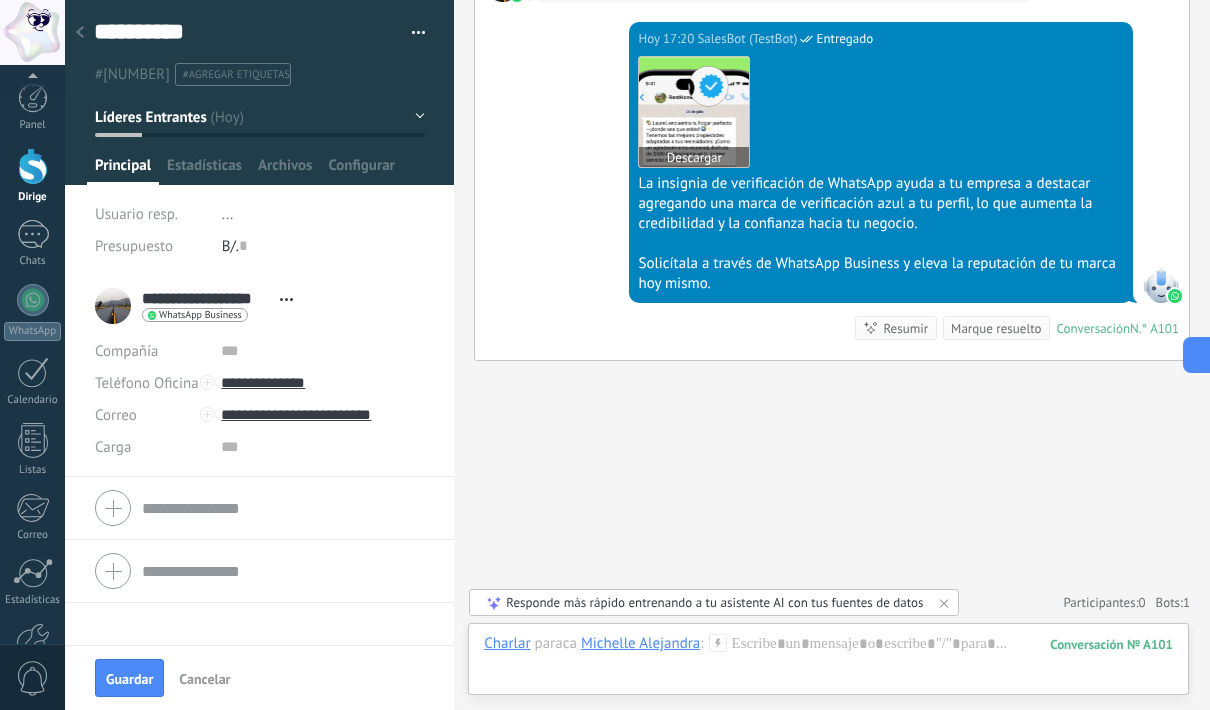 click at bounding box center (694, 112) 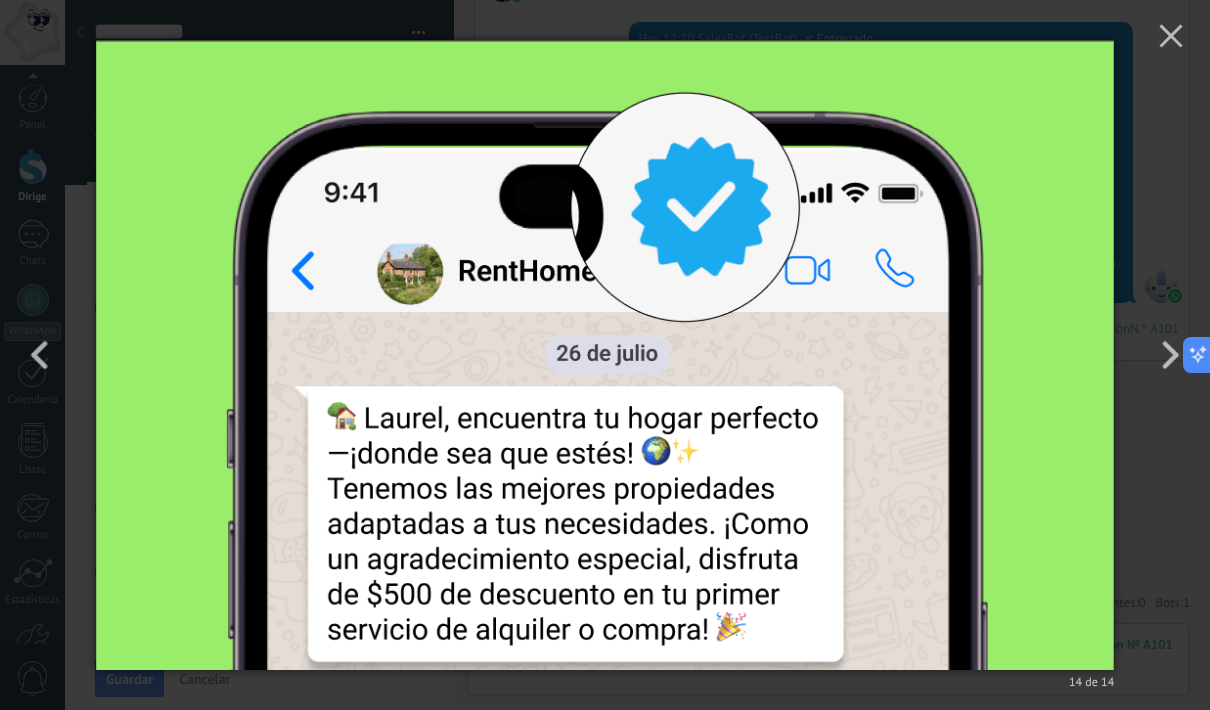 click at bounding box center (605, 355) 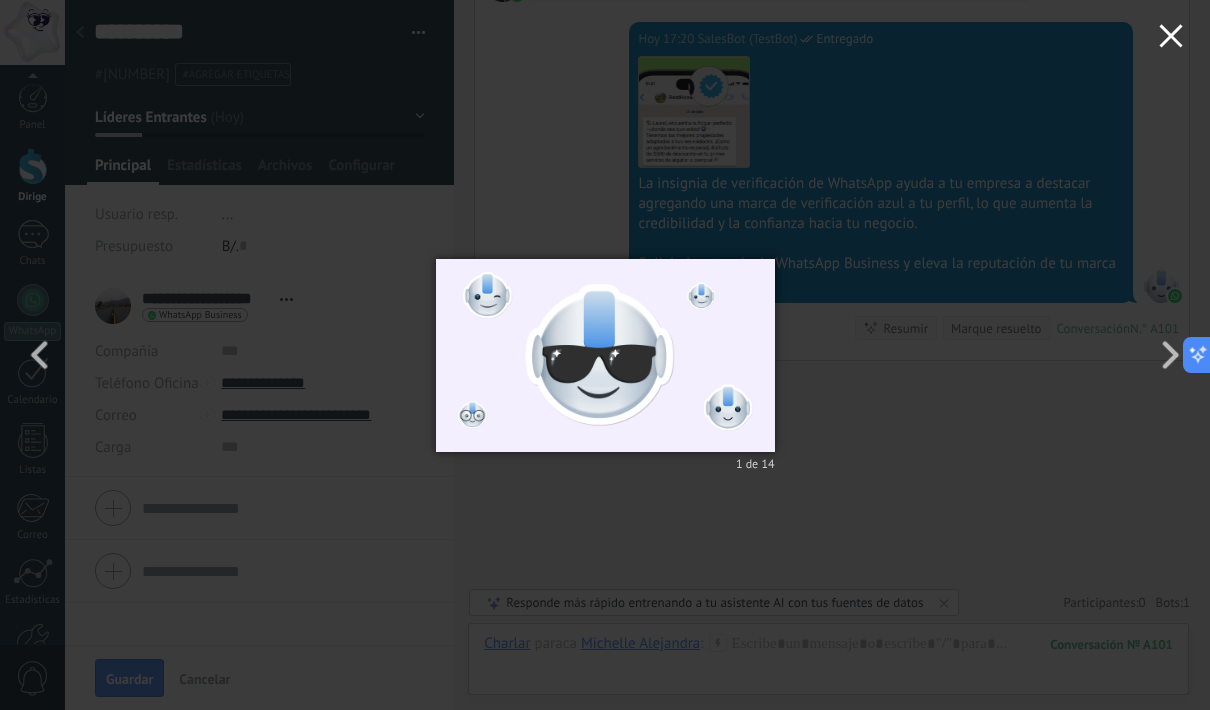 click 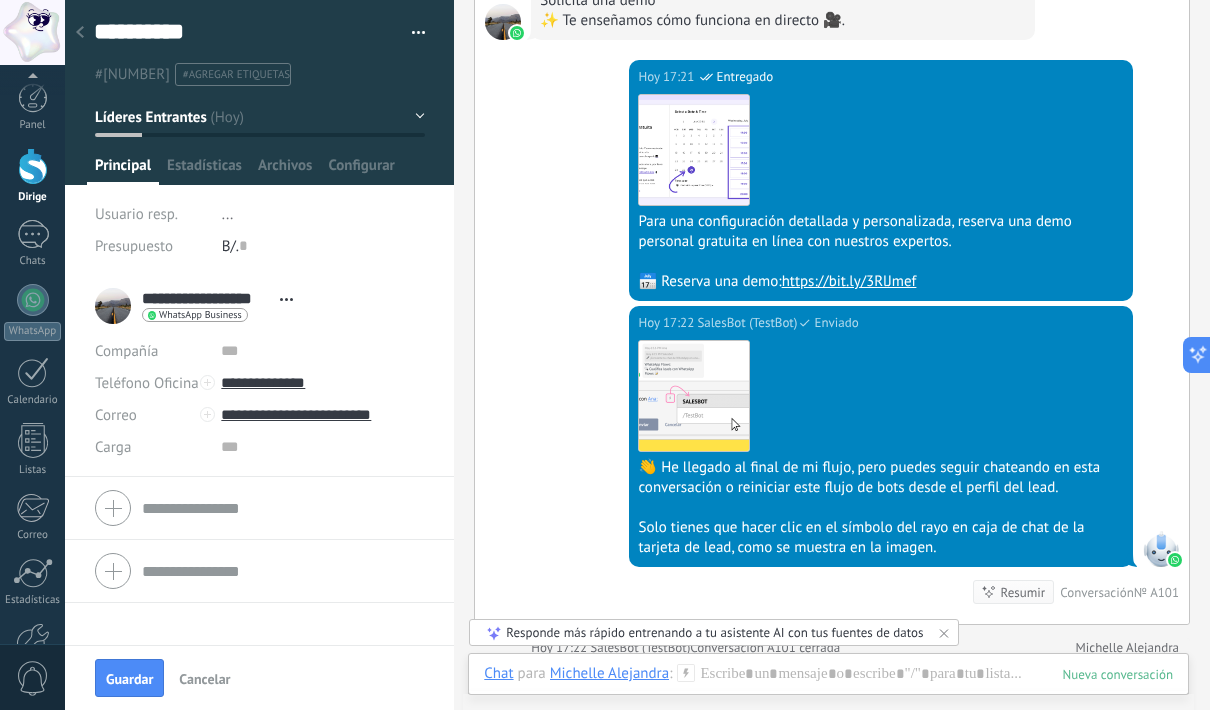 scroll, scrollTop: 9728, scrollLeft: 0, axis: vertical 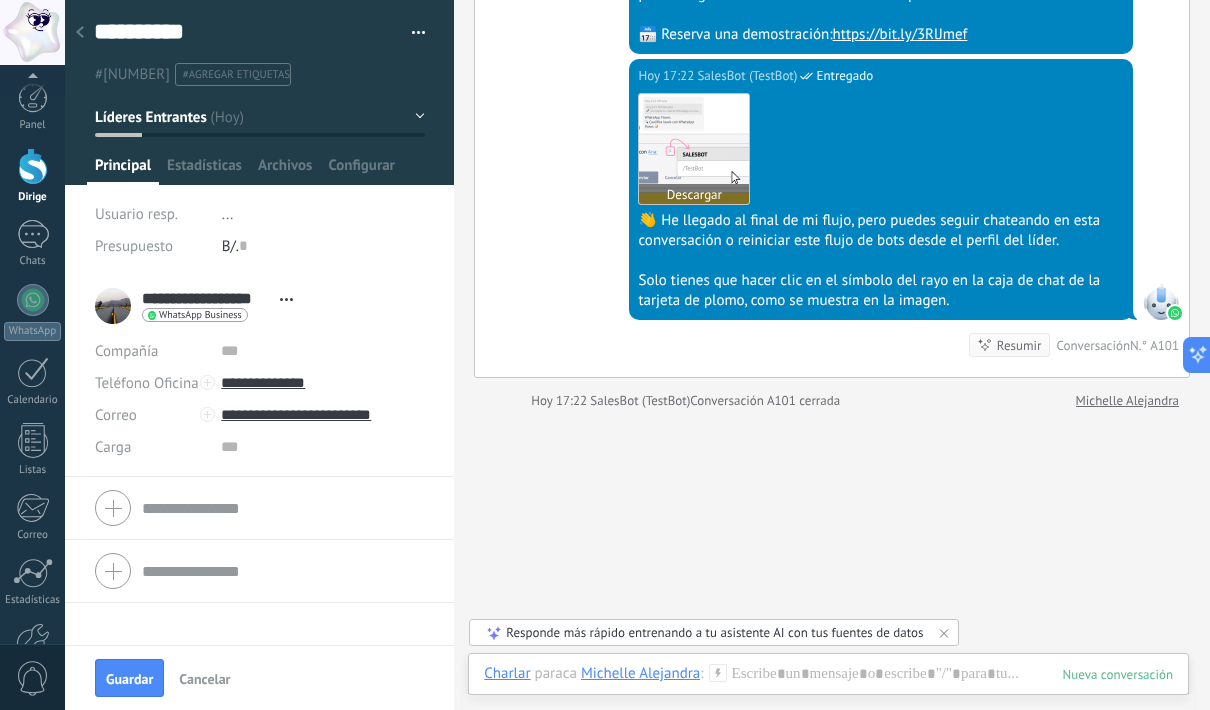 click at bounding box center (694, 149) 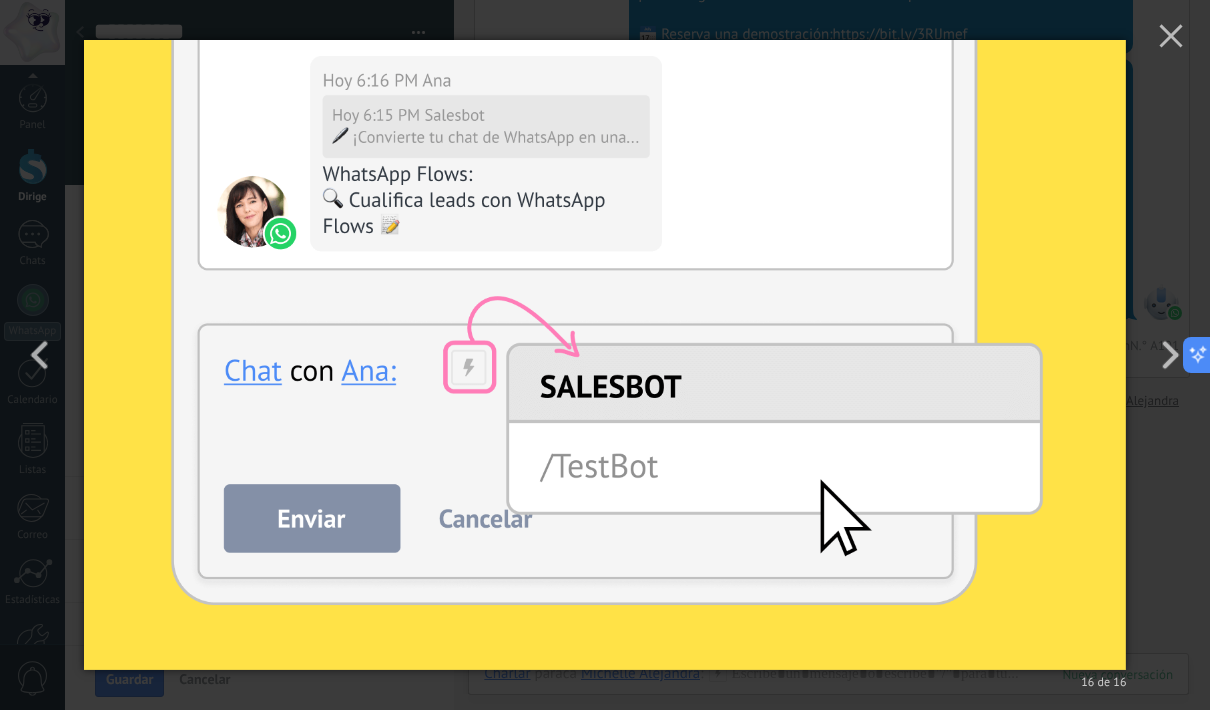 click at bounding box center [605, 355] 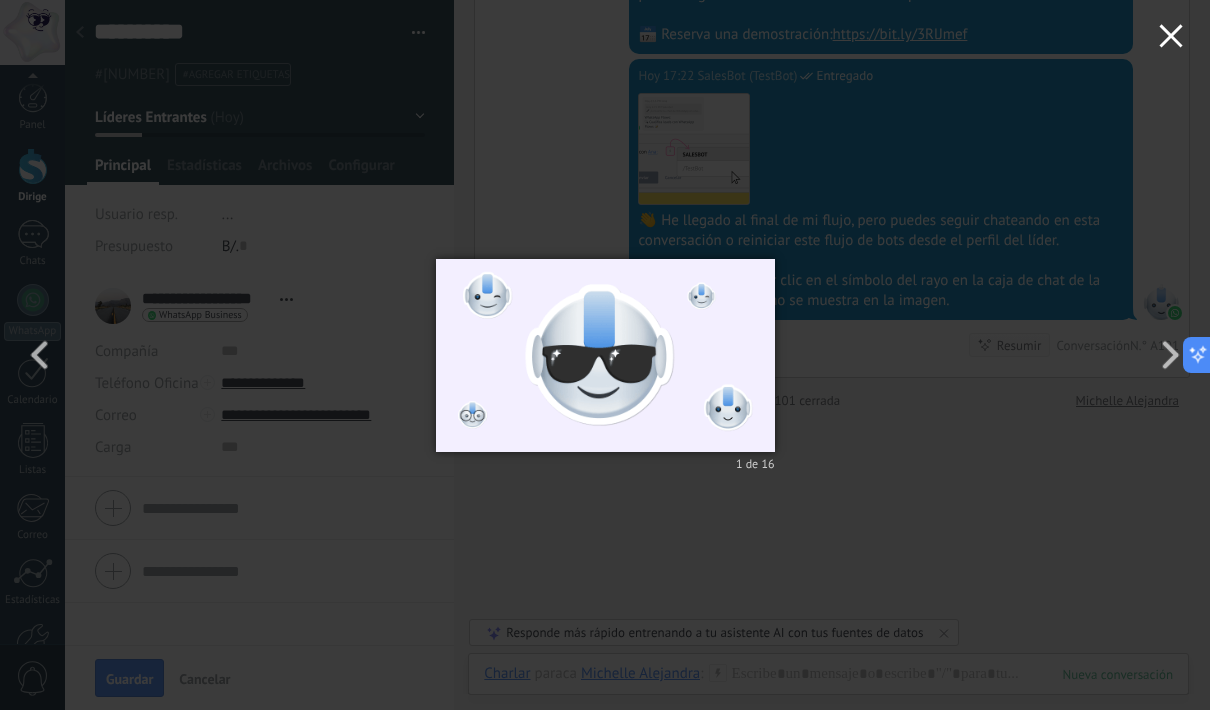 click 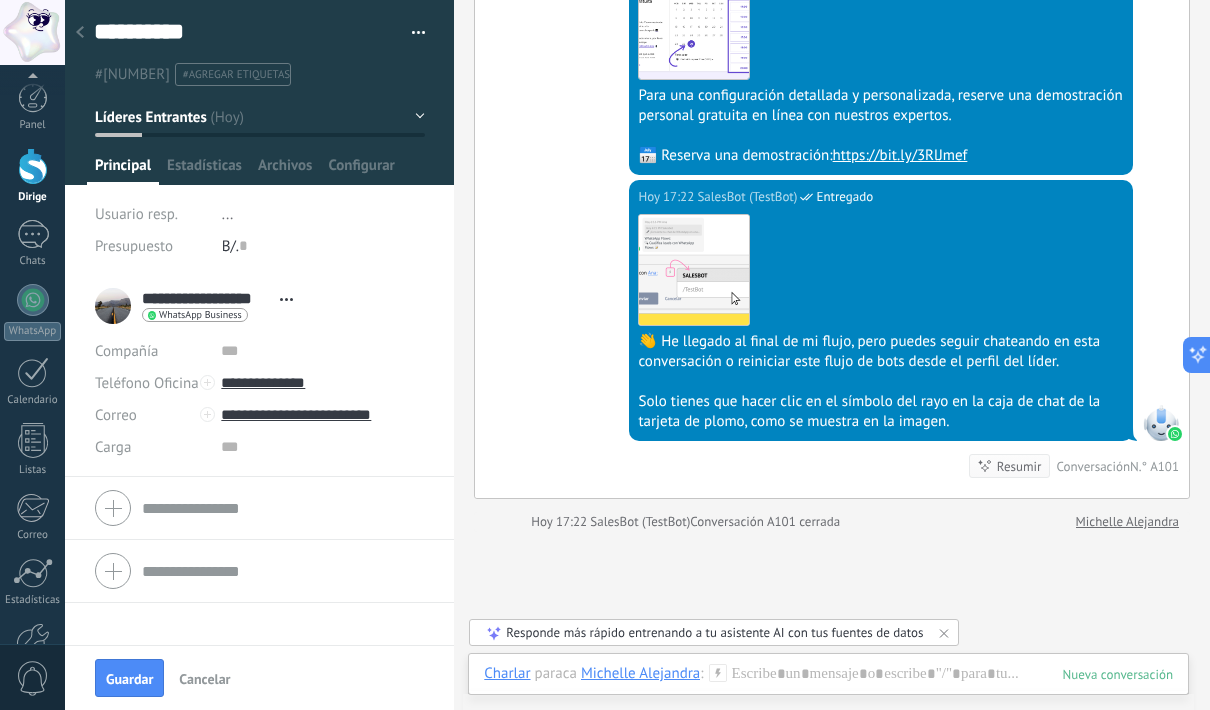 scroll, scrollTop: 9548, scrollLeft: 0, axis: vertical 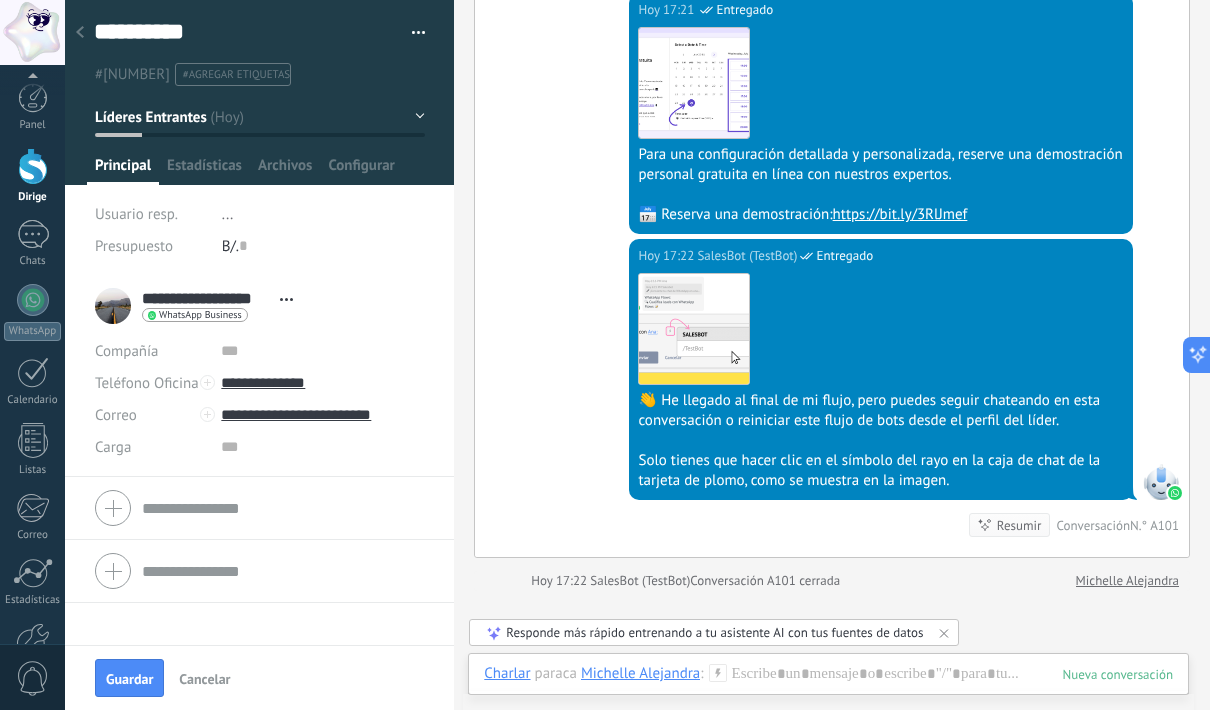 click on "https://bit.ly/3RlJmef" at bounding box center [900, 214] 